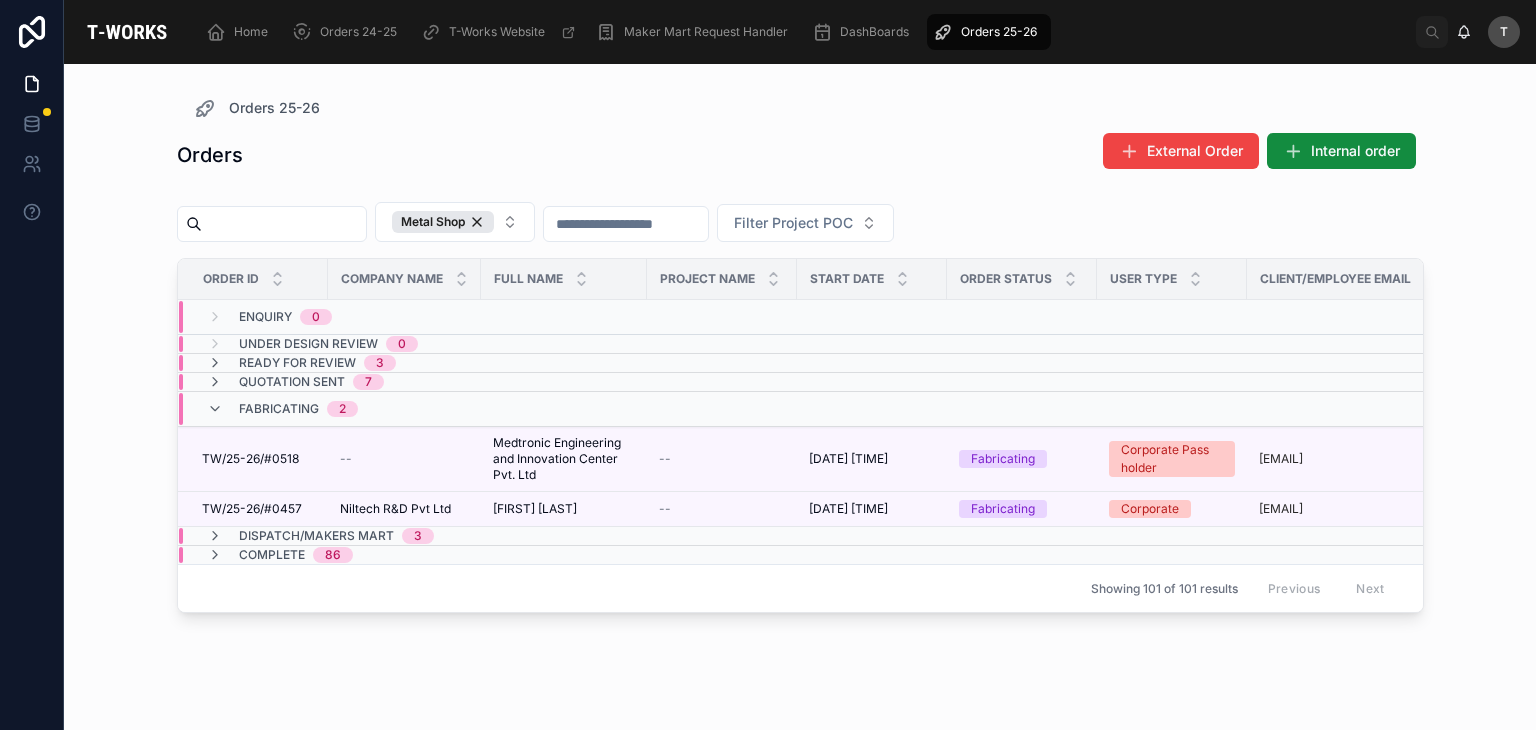 scroll, scrollTop: 0, scrollLeft: 0, axis: both 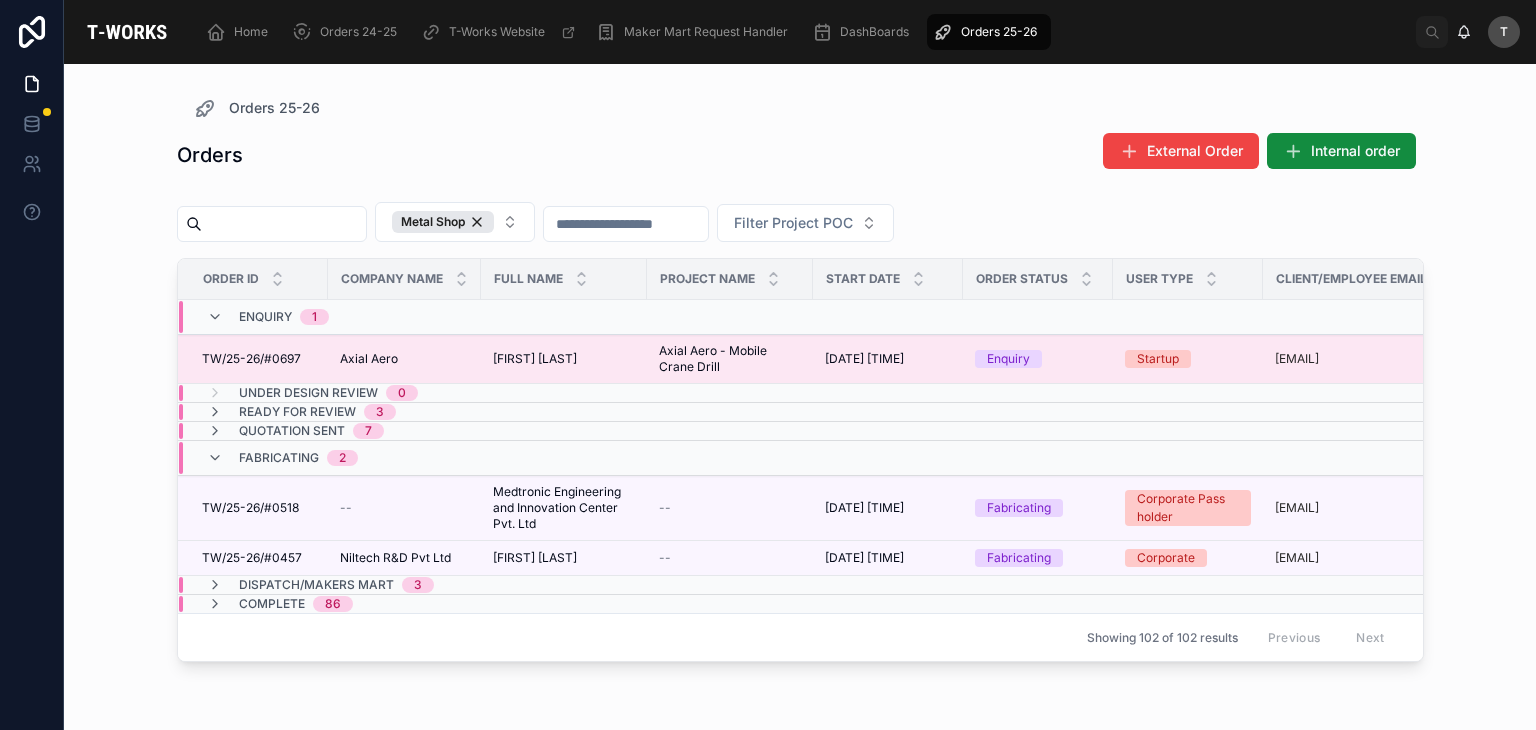 click on "Axial Aero" at bounding box center (369, 359) 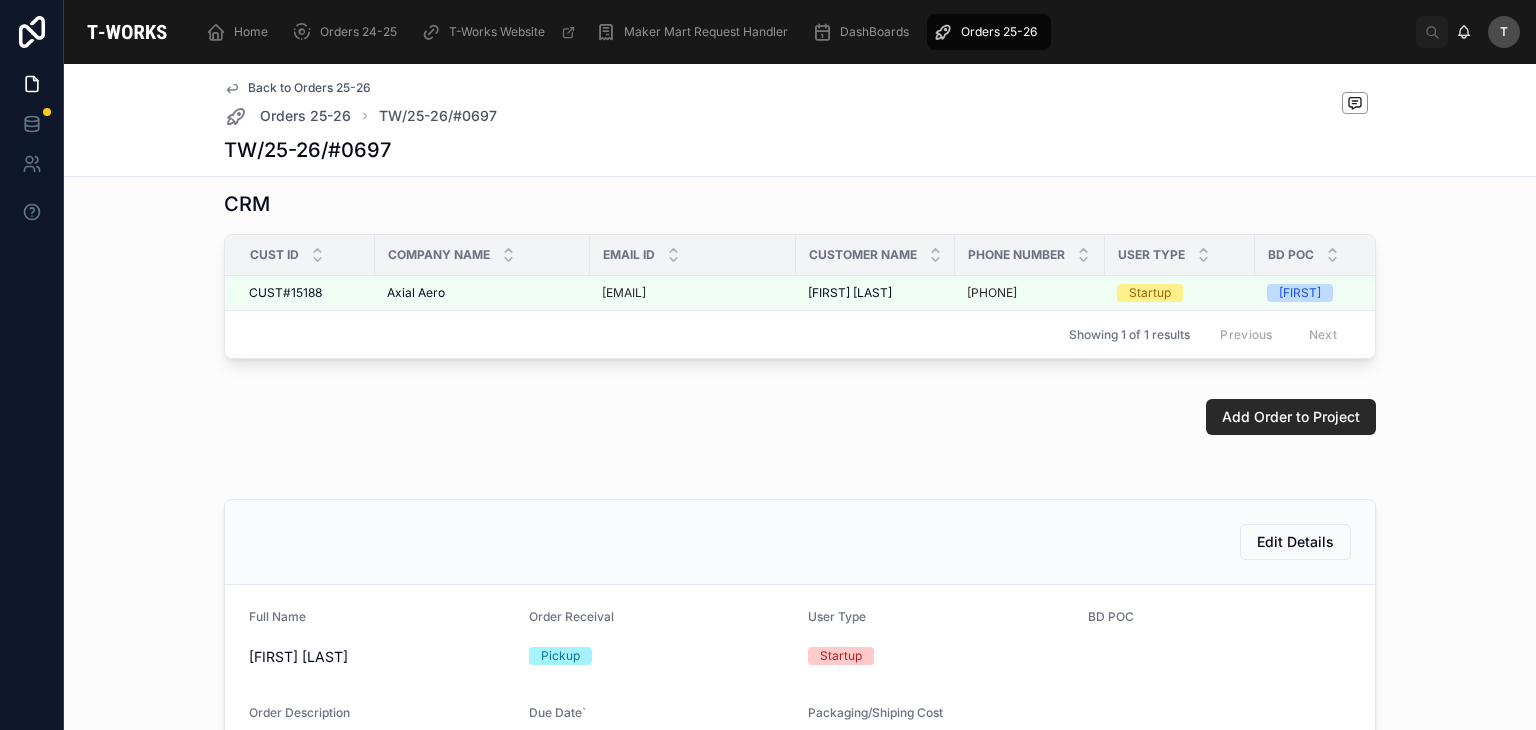 scroll, scrollTop: 100, scrollLeft: 0, axis: vertical 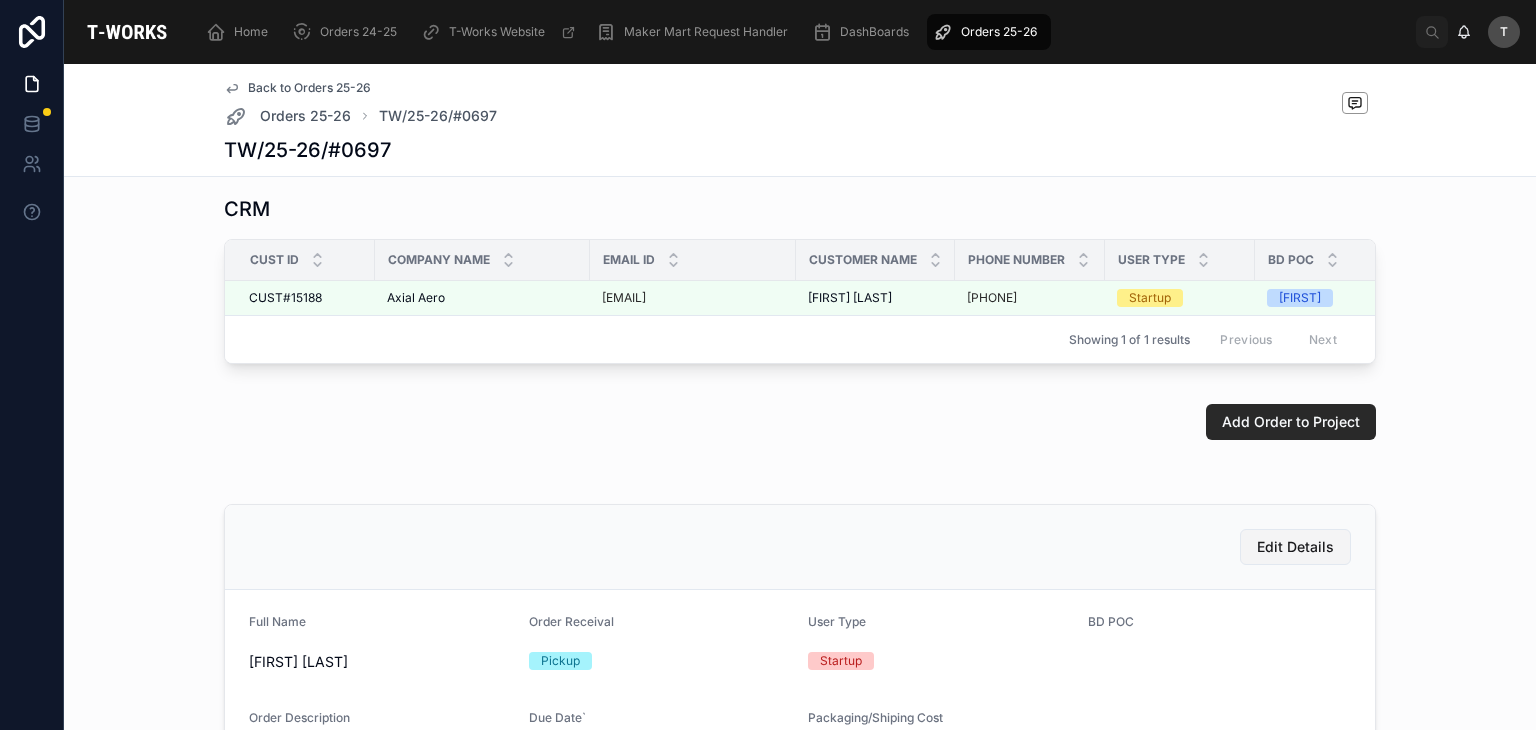 click on "Edit Details" at bounding box center [1295, 547] 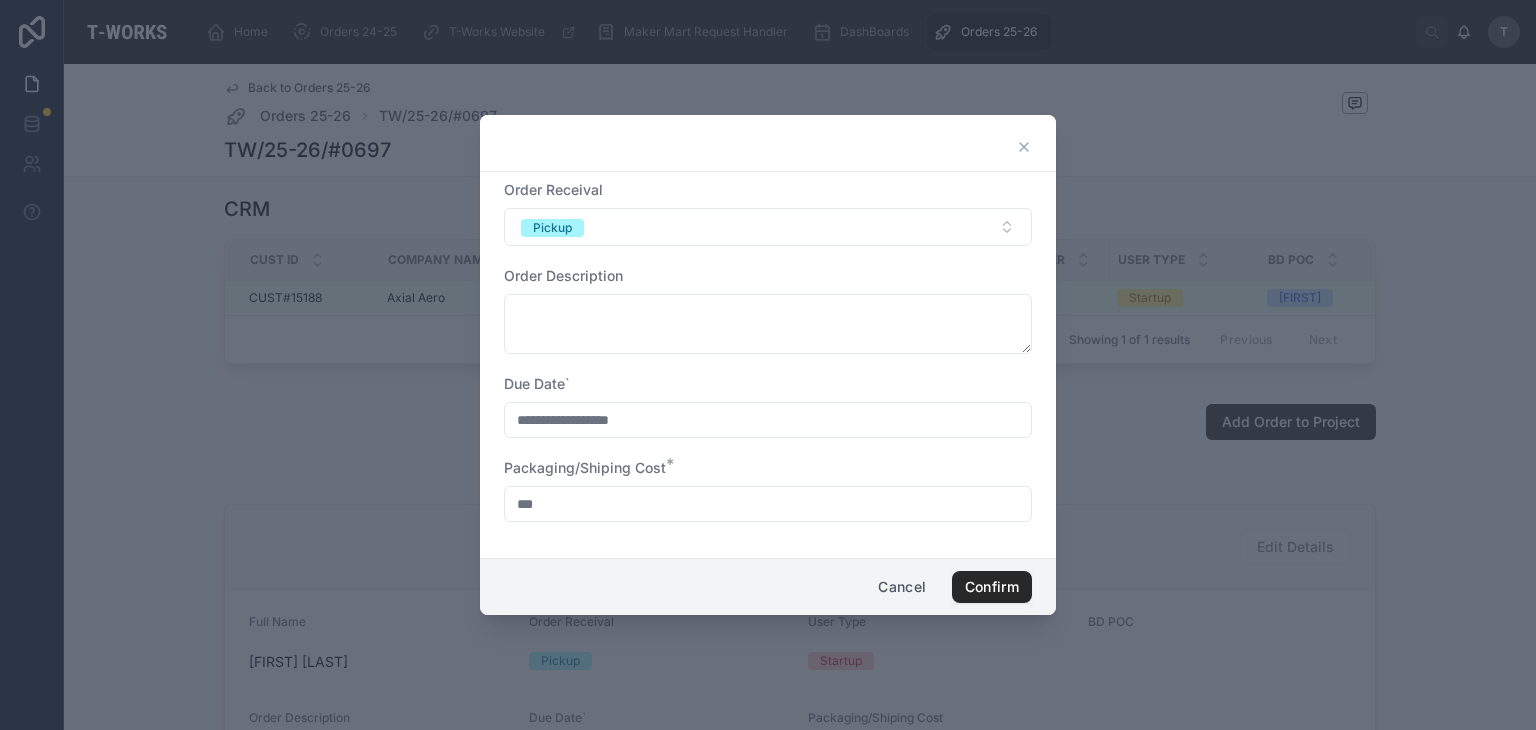 click on "***" at bounding box center [768, 504] 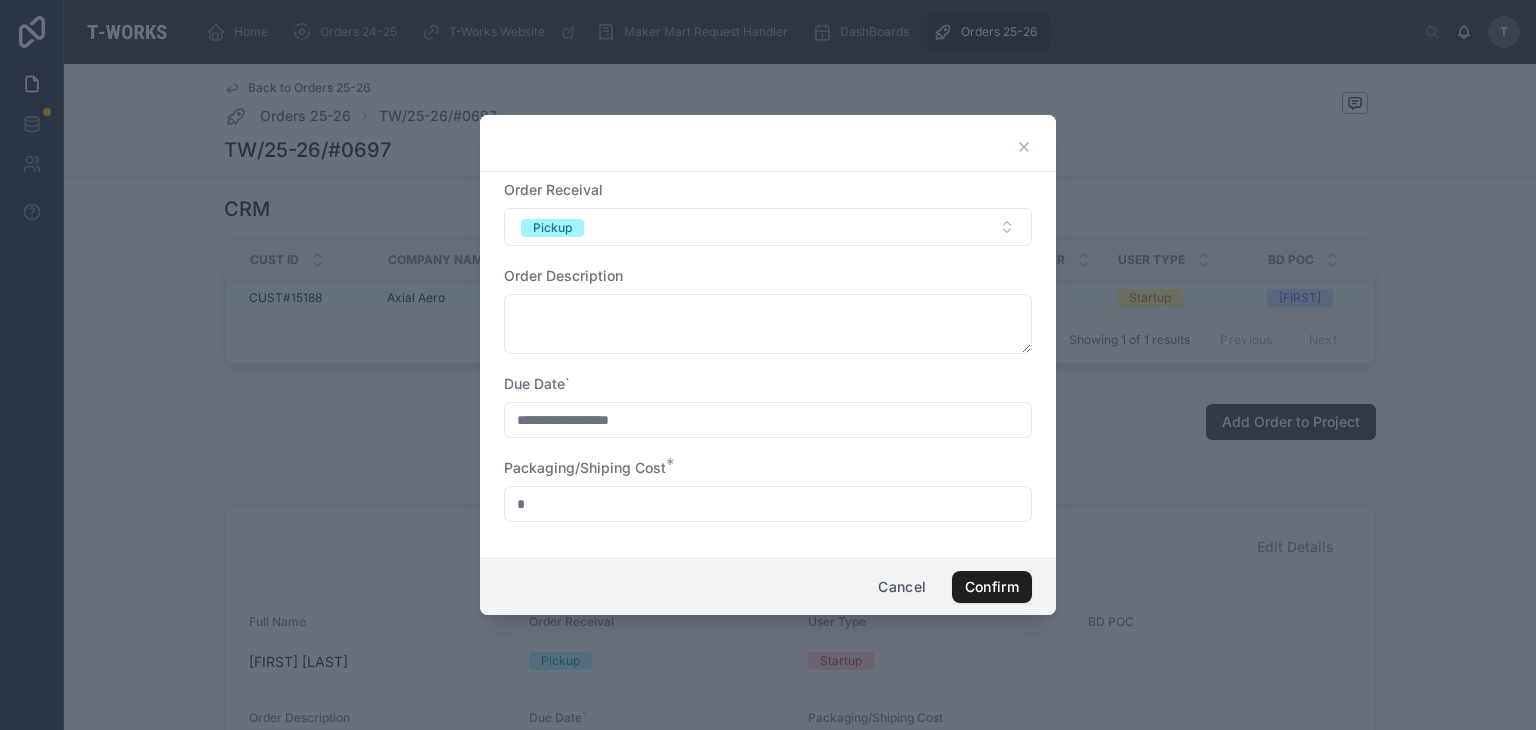 type on "*" 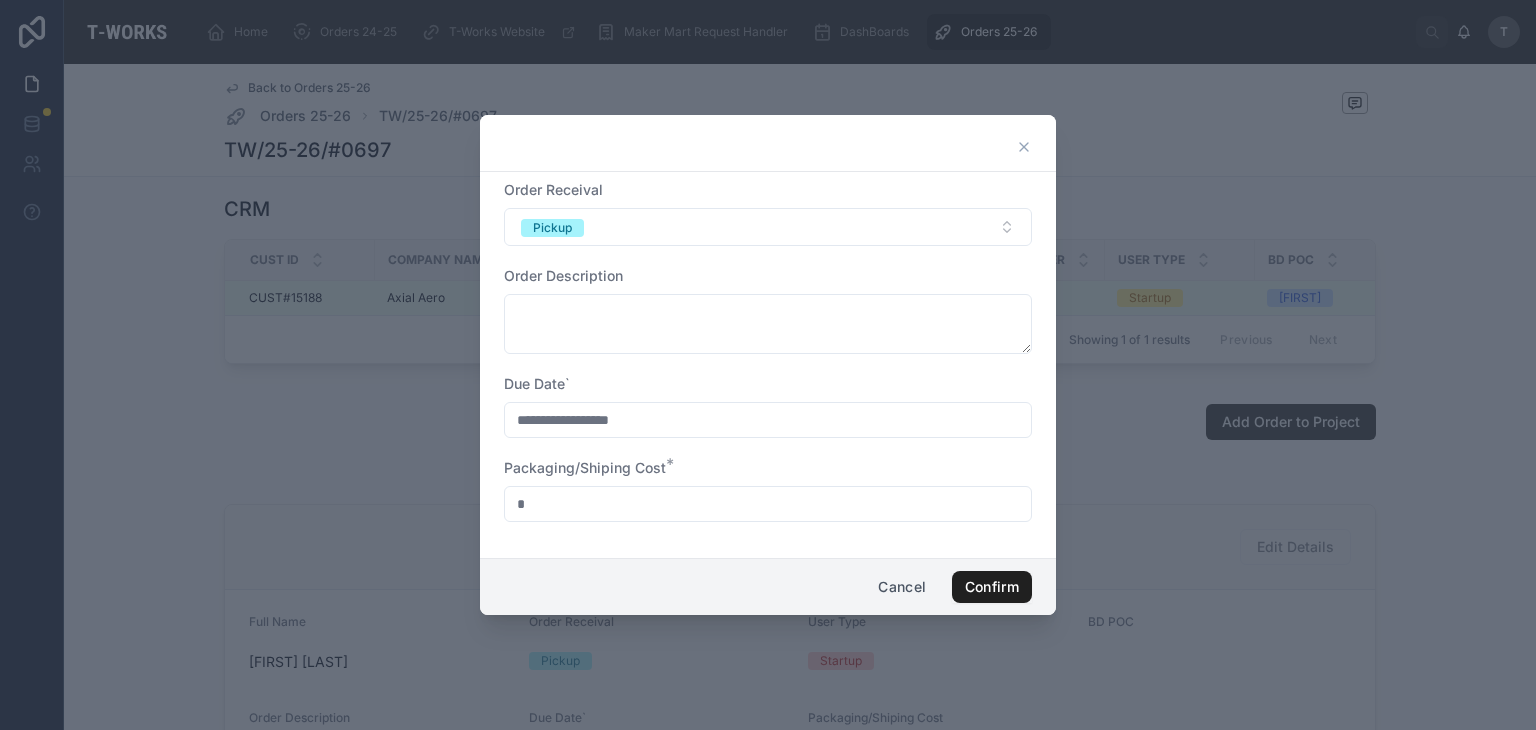 click on "Confirm" at bounding box center [992, 587] 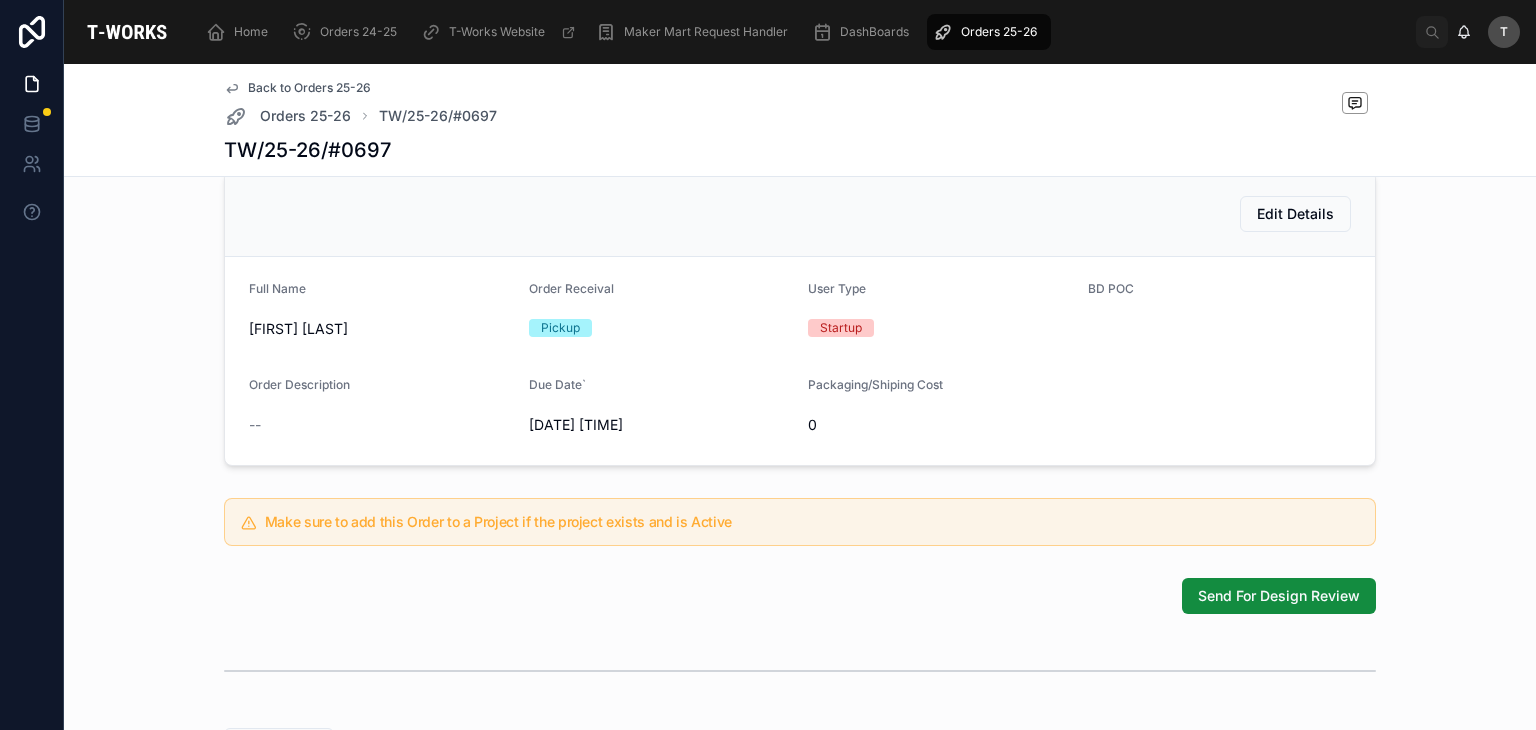 scroll, scrollTop: 430, scrollLeft: 0, axis: vertical 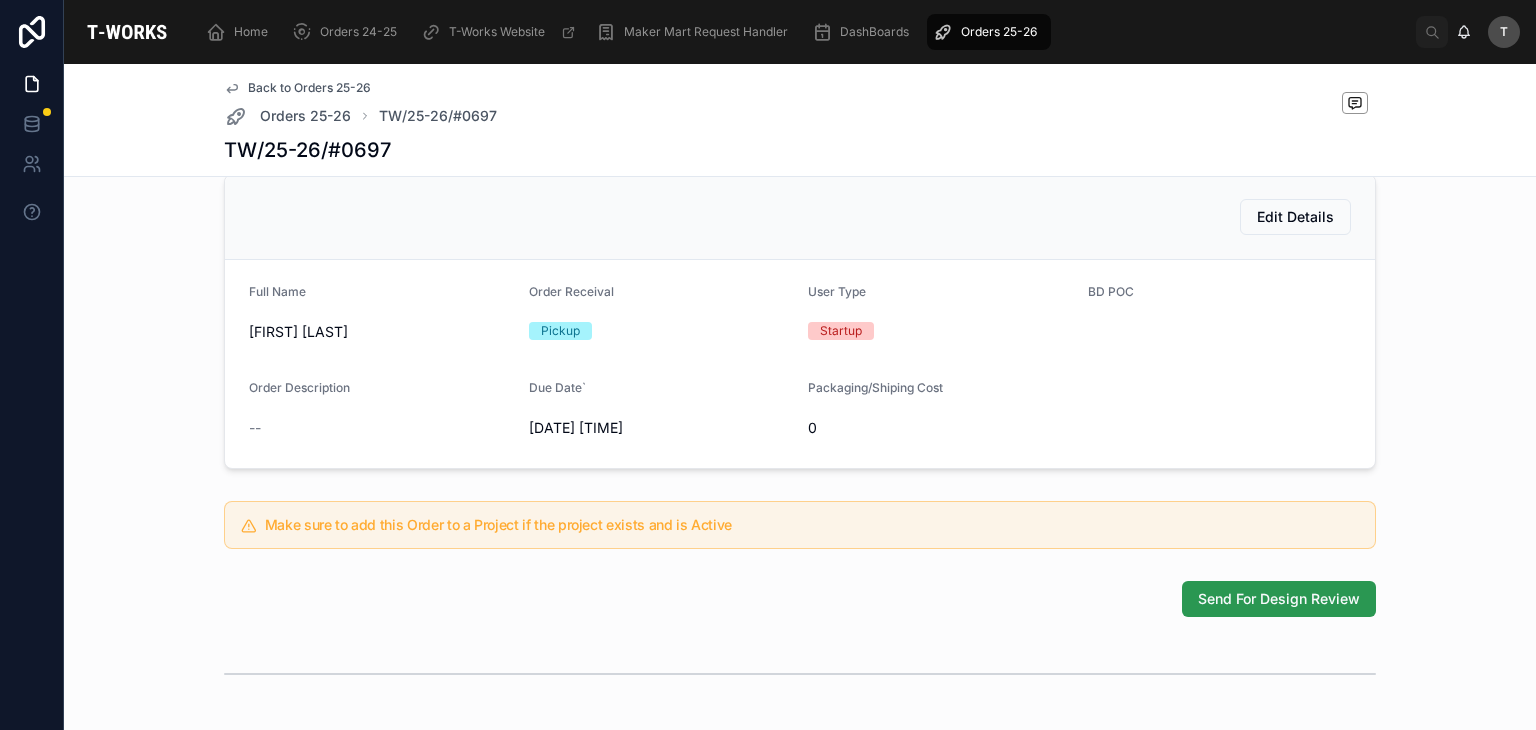 click on "Send For Design Review" at bounding box center (1279, 599) 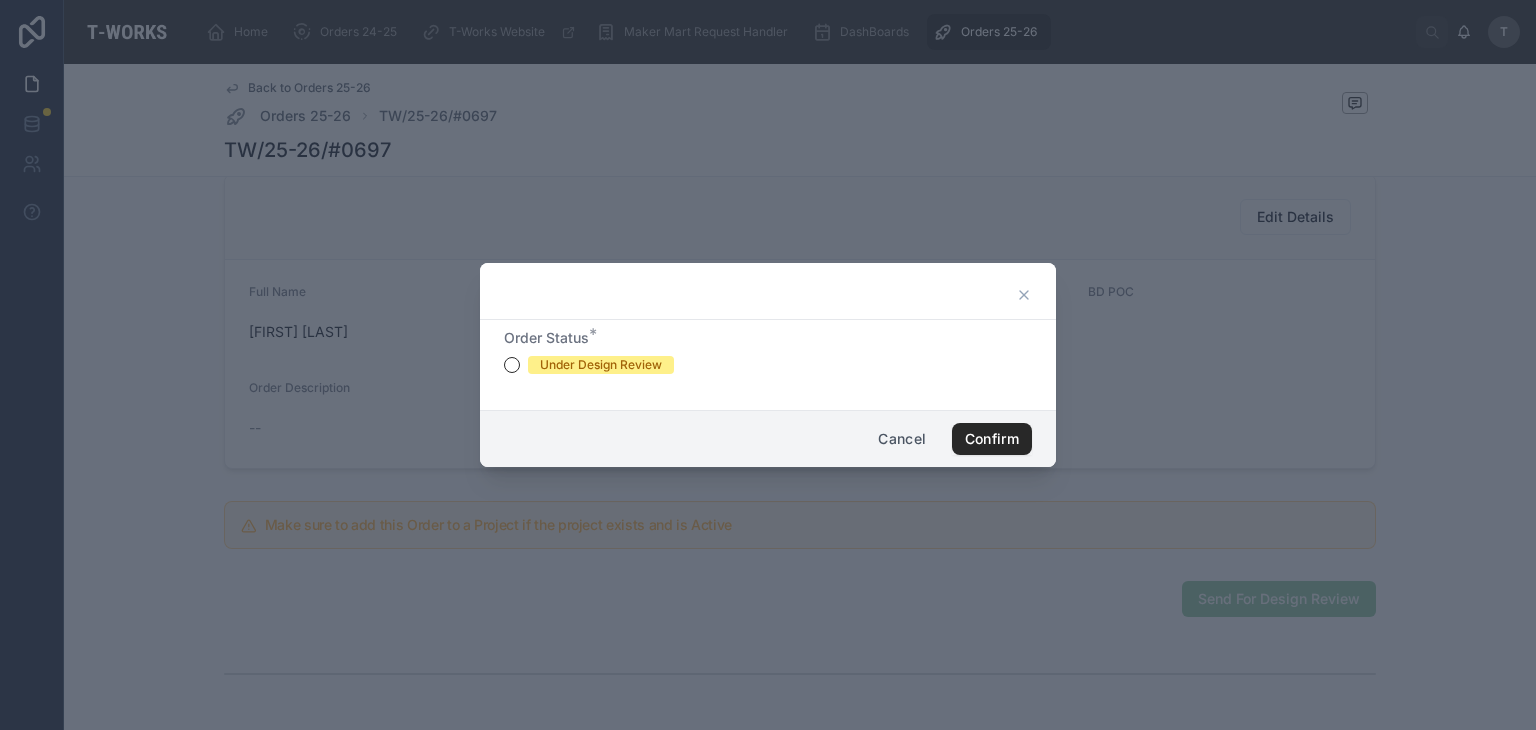 click on "Under Design Review" at bounding box center [601, 365] 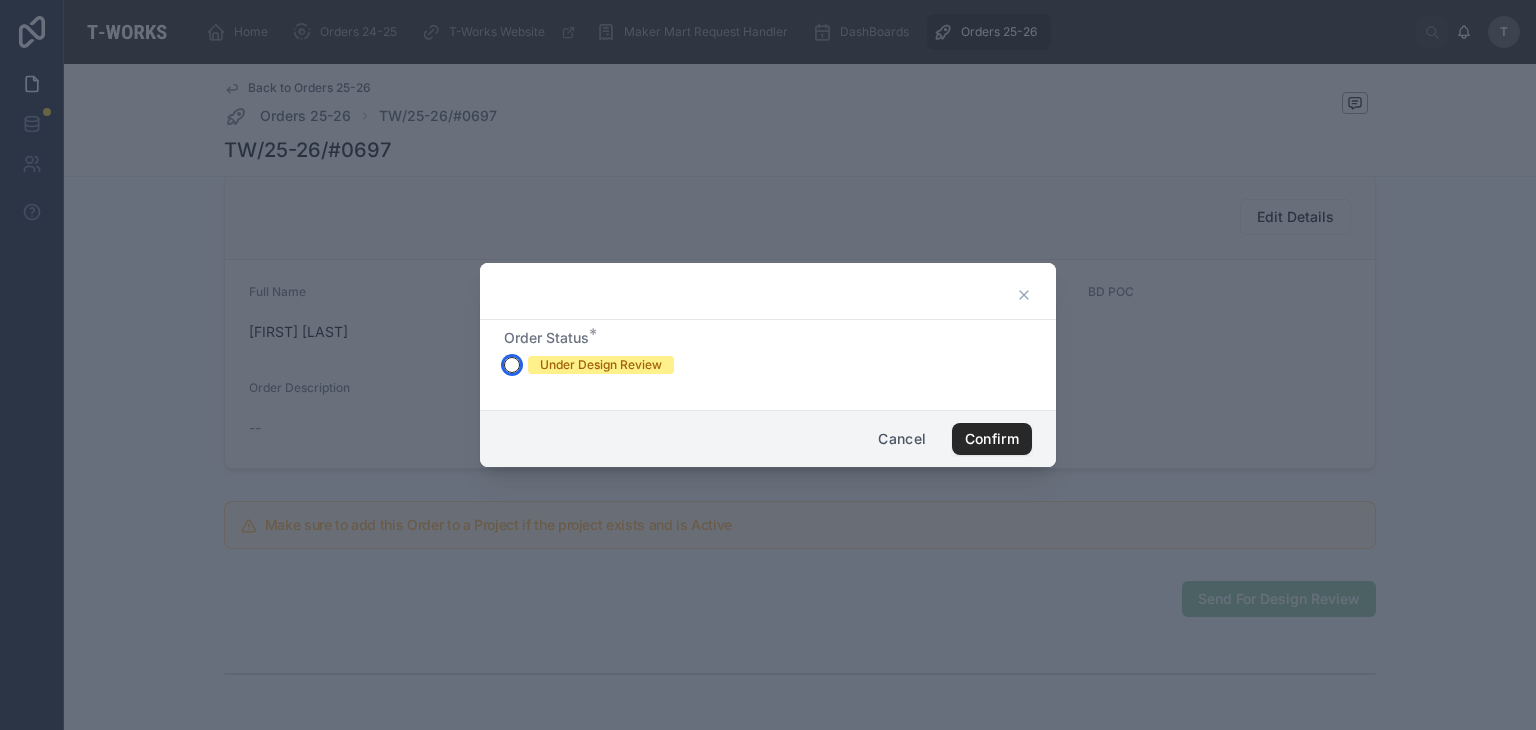 click on "Under Design Review" at bounding box center (512, 365) 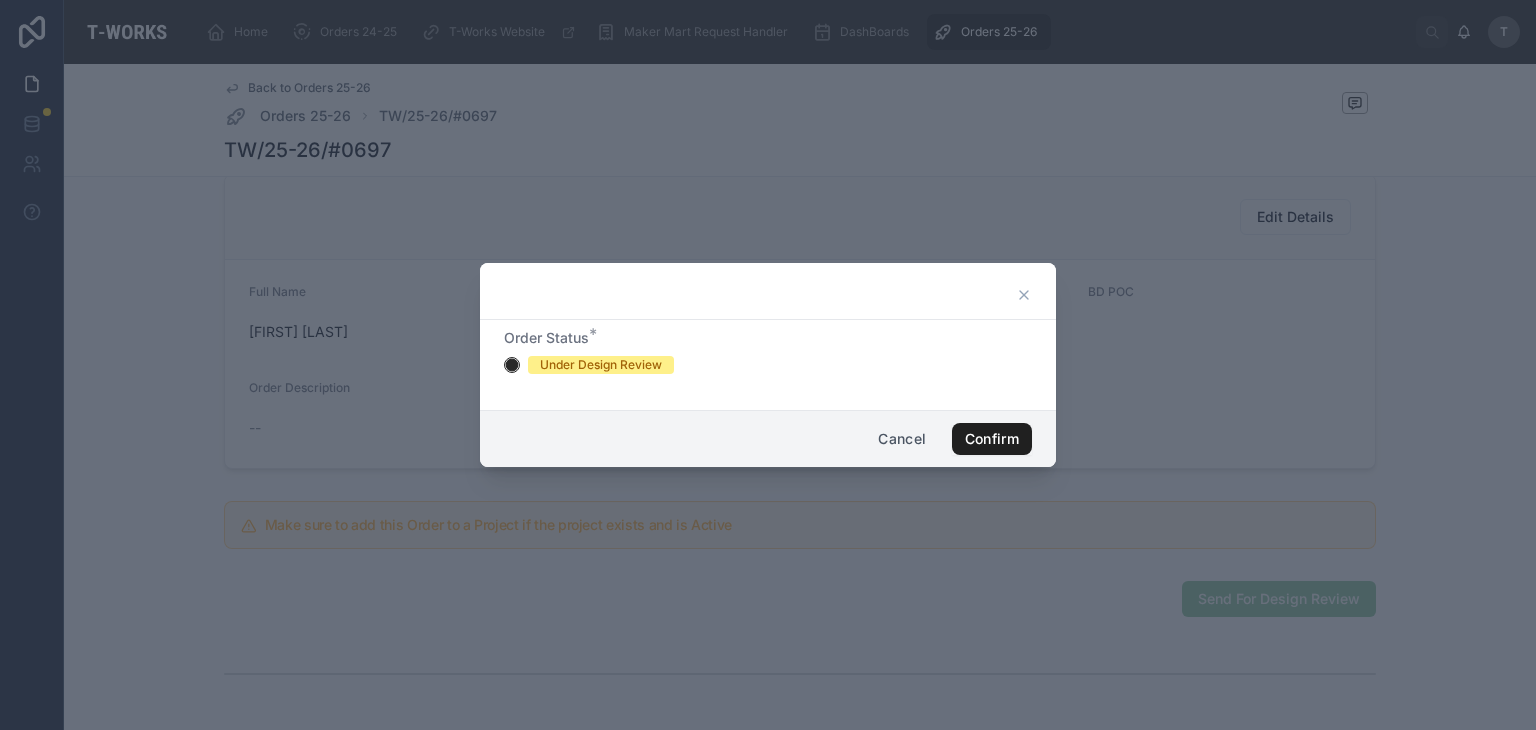 click on "Confirm" at bounding box center (992, 439) 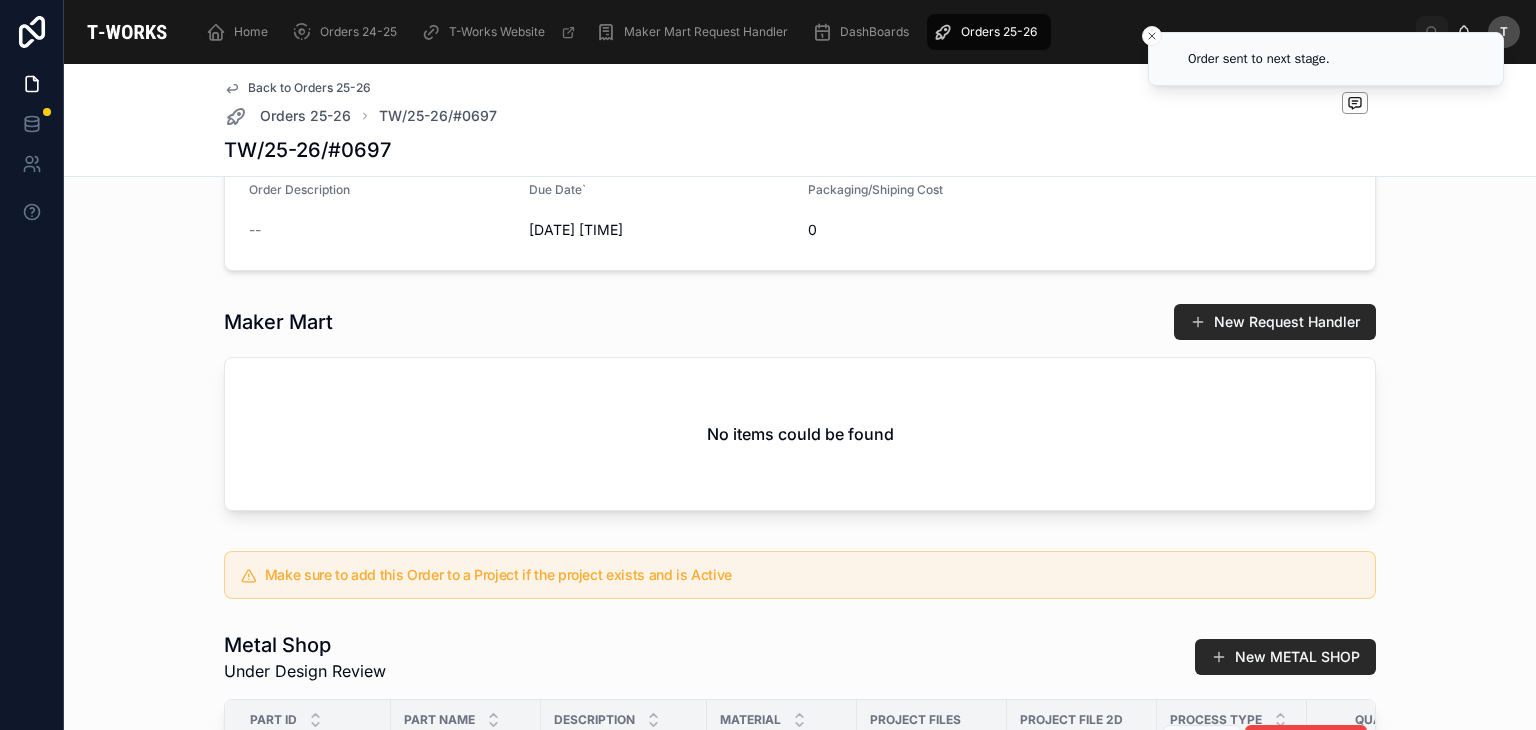 scroll, scrollTop: 930, scrollLeft: 0, axis: vertical 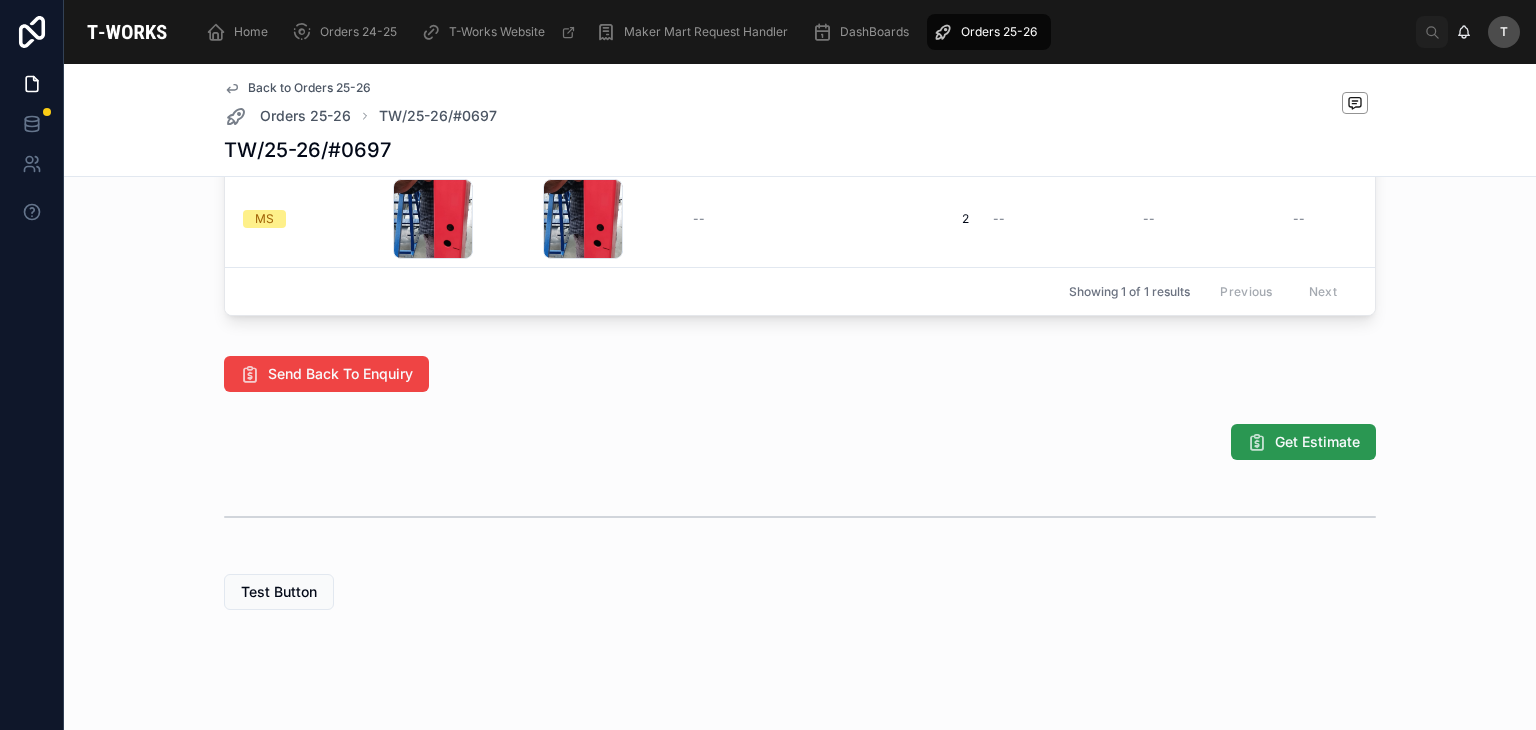 click on "Get Estimate" at bounding box center (1303, 442) 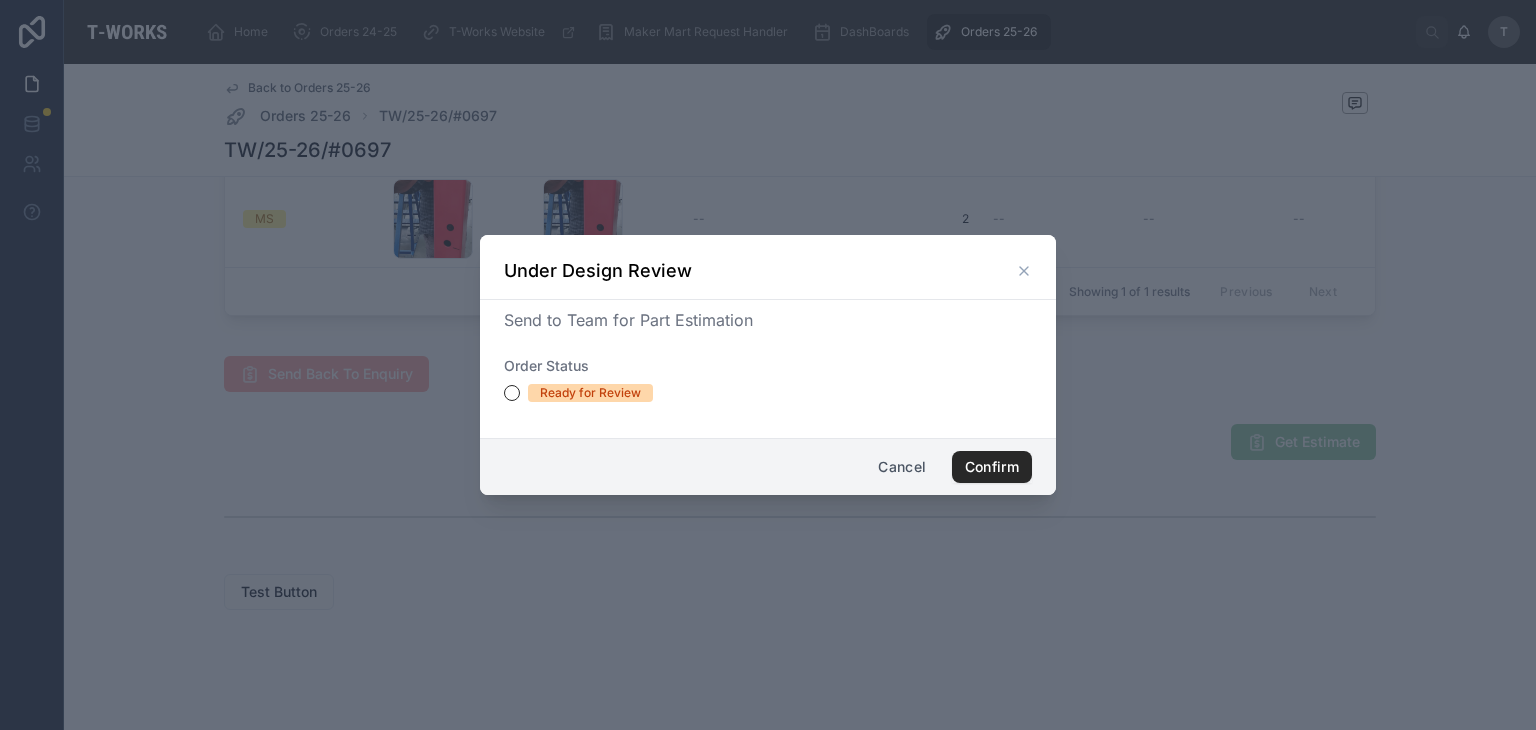 click on "Ready for Review" at bounding box center (590, 393) 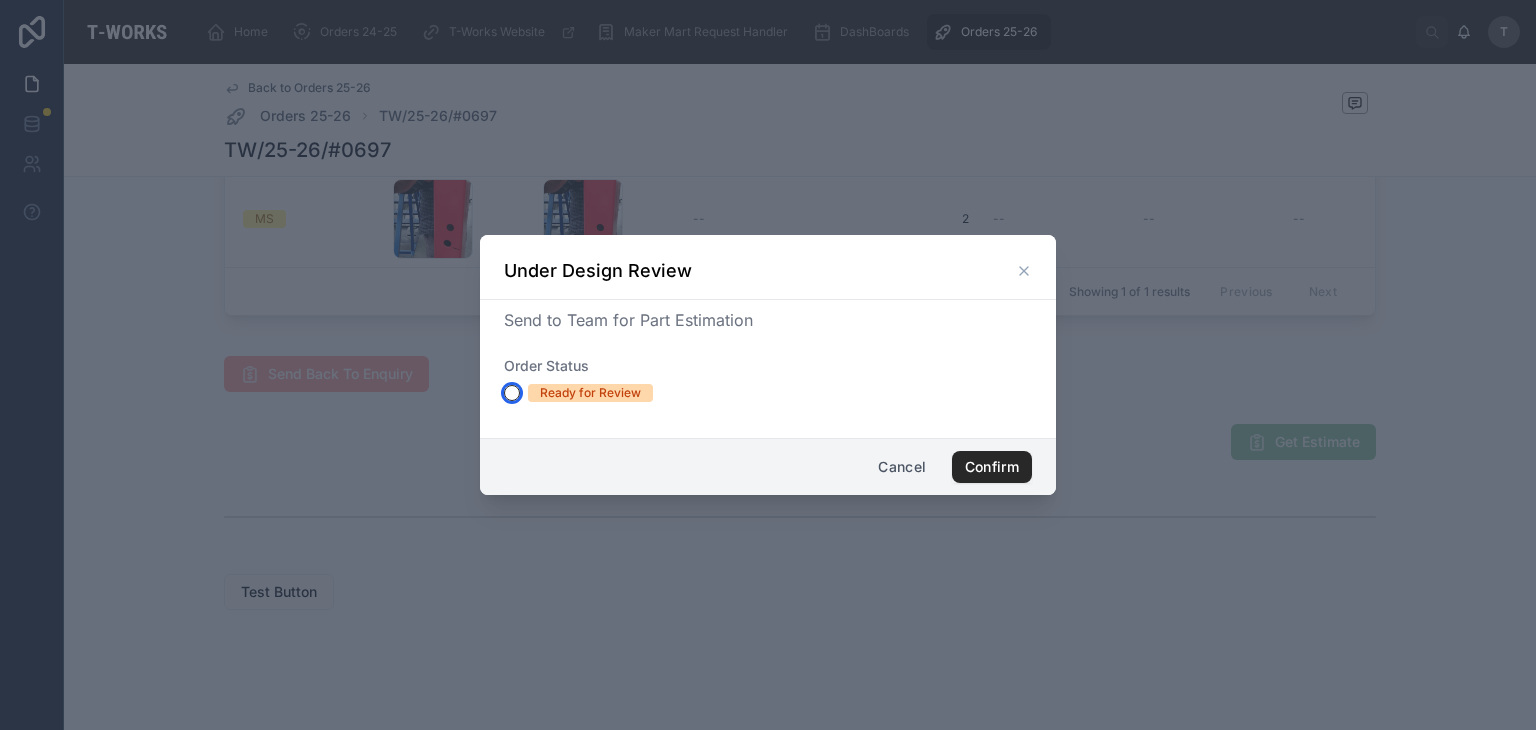 click on "Ready for Review" at bounding box center (512, 393) 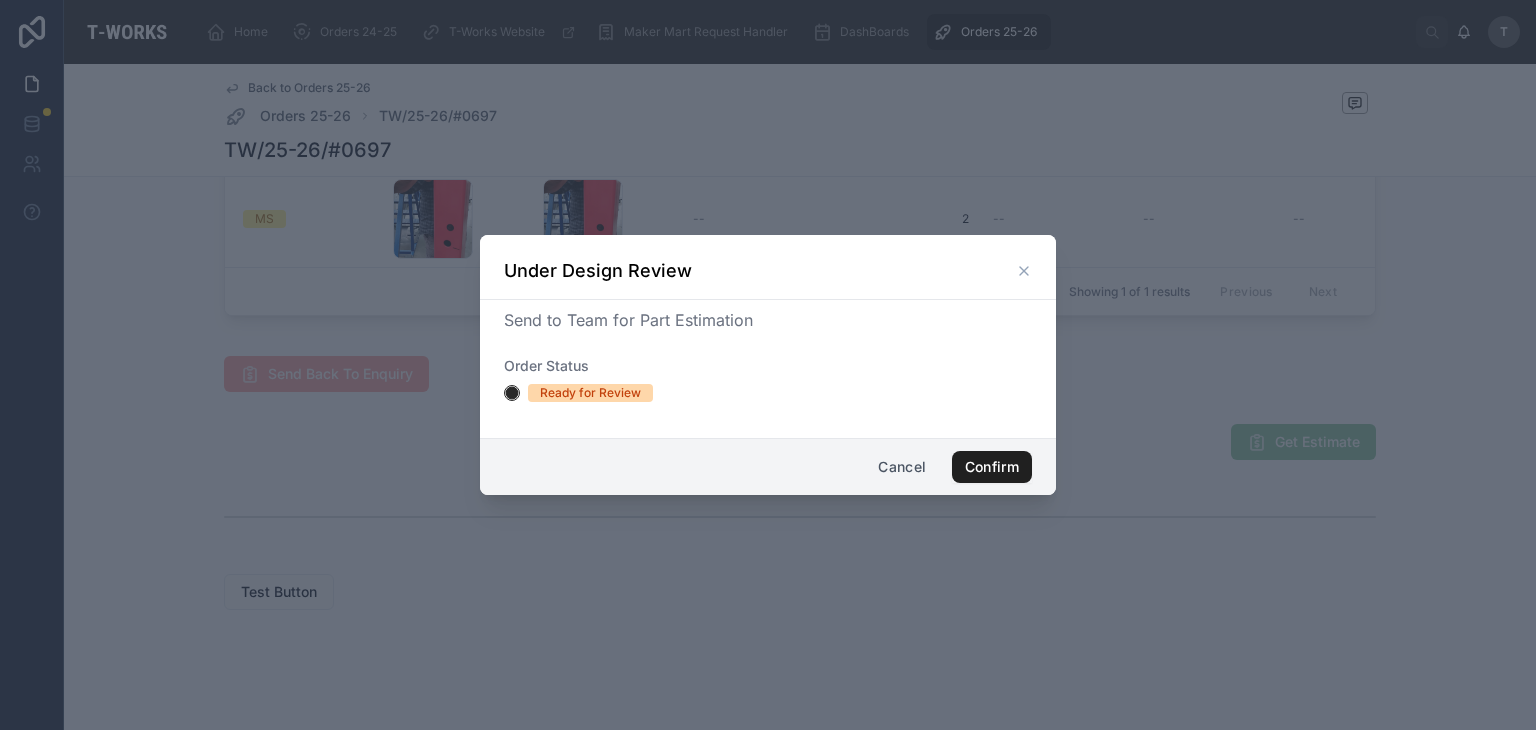 click on "Confirm" at bounding box center (992, 467) 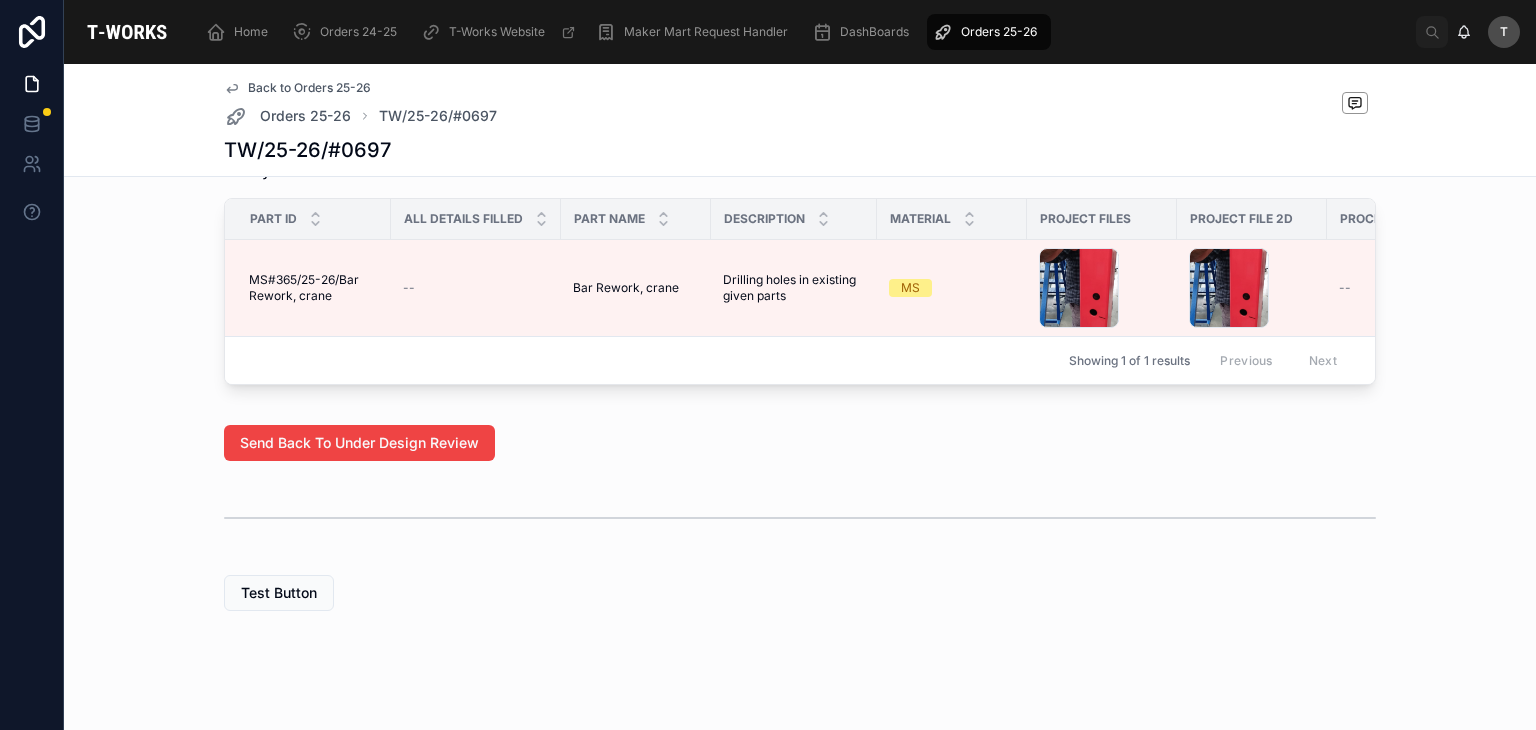 scroll, scrollTop: 1062, scrollLeft: 0, axis: vertical 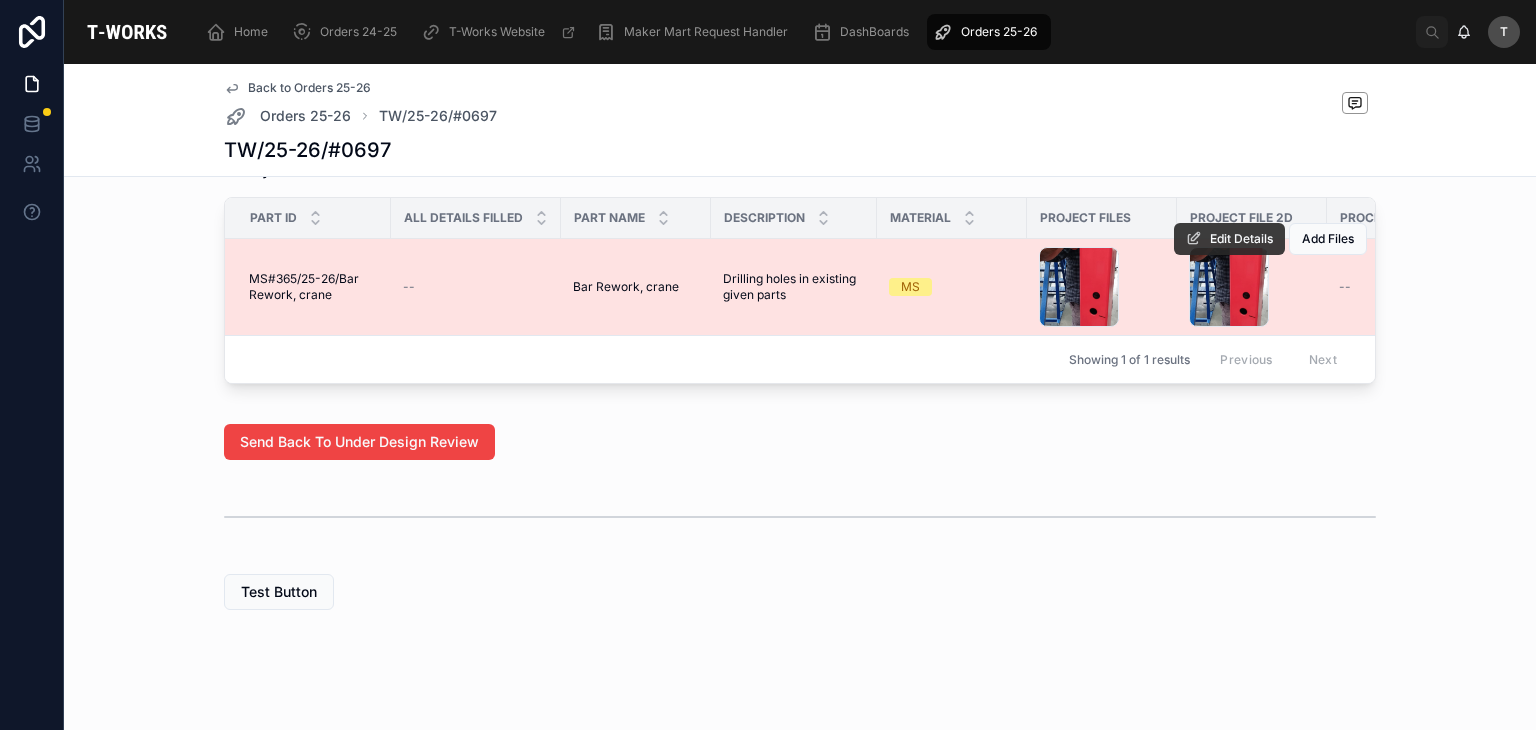 click on "Edit Details" at bounding box center (1241, 239) 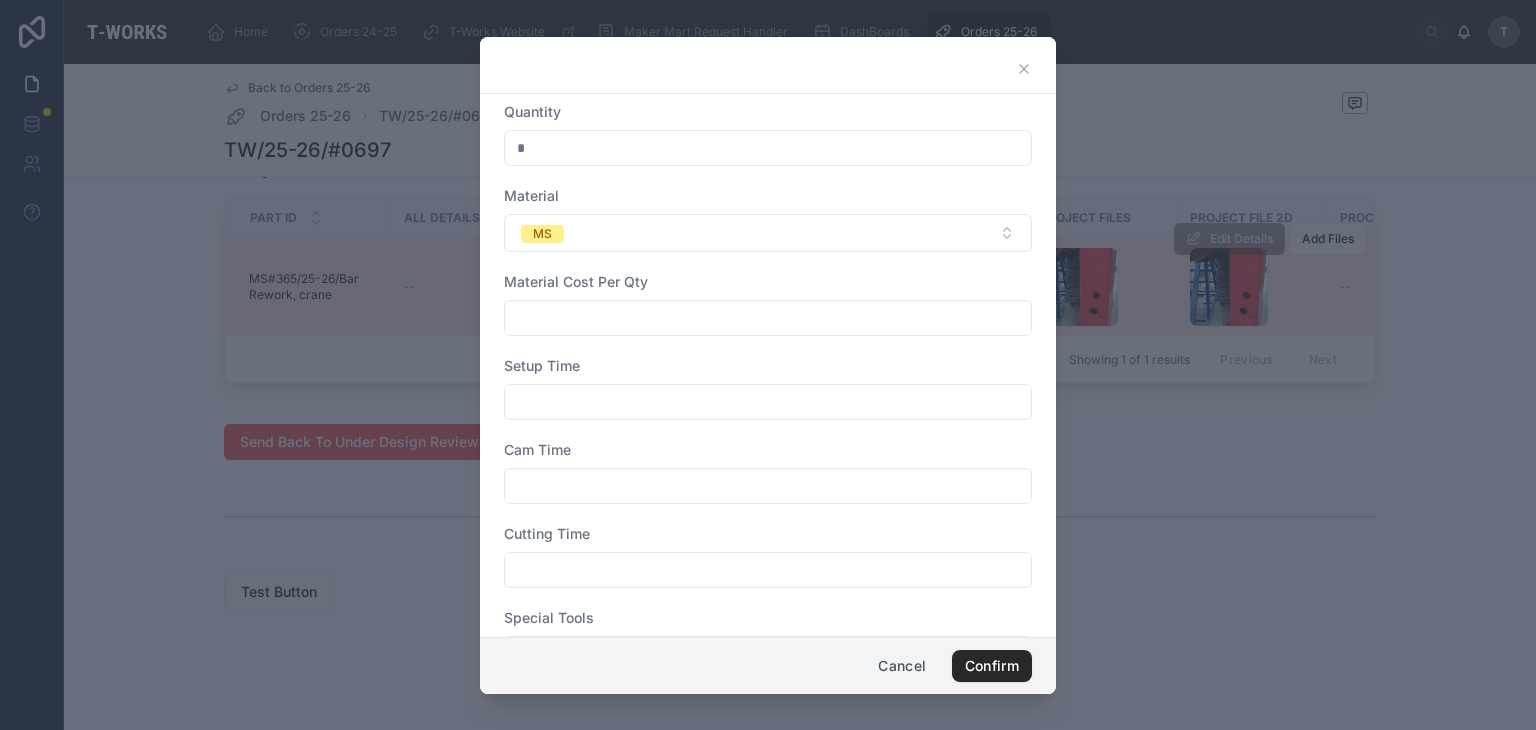click at bounding box center [768, 402] 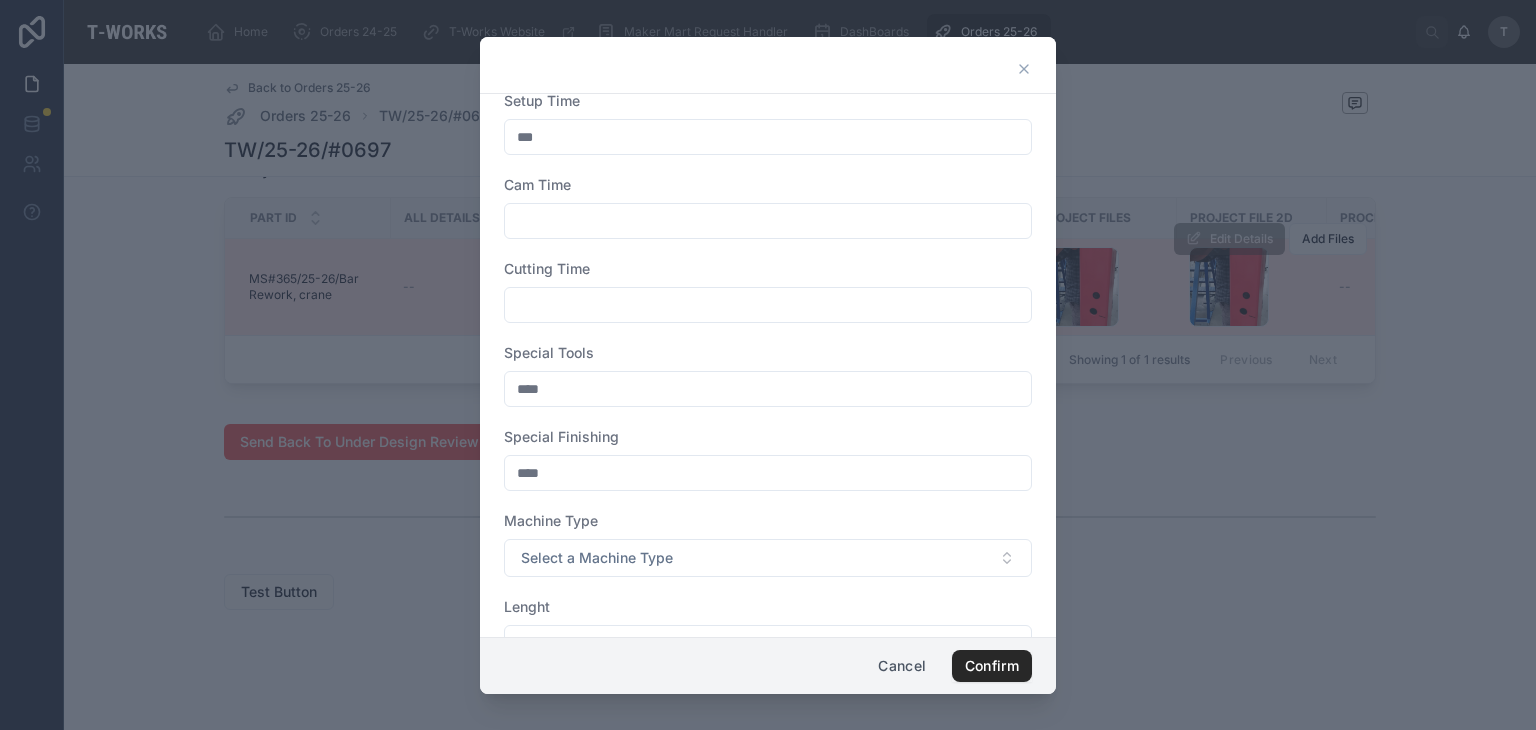 scroll, scrollTop: 300, scrollLeft: 0, axis: vertical 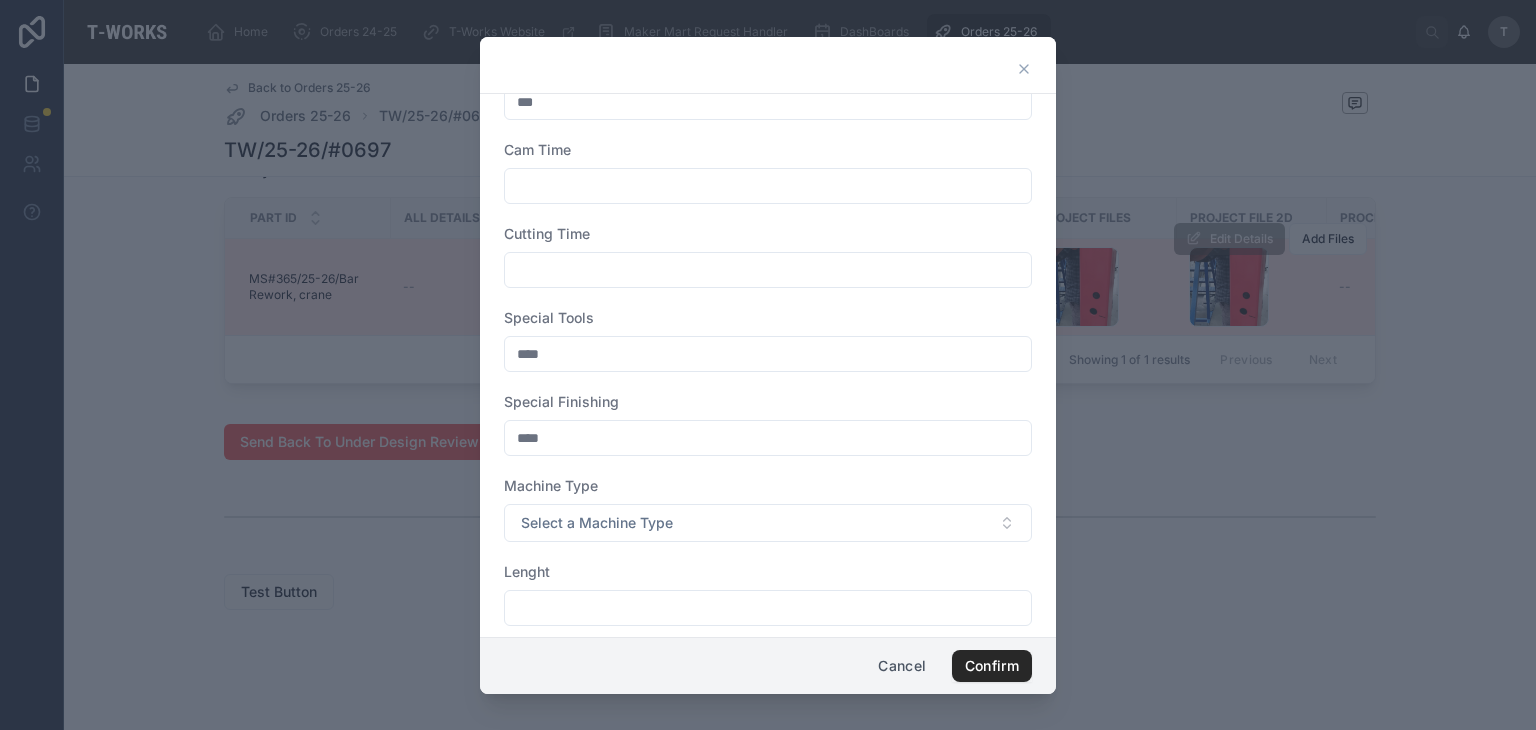 type on "***" 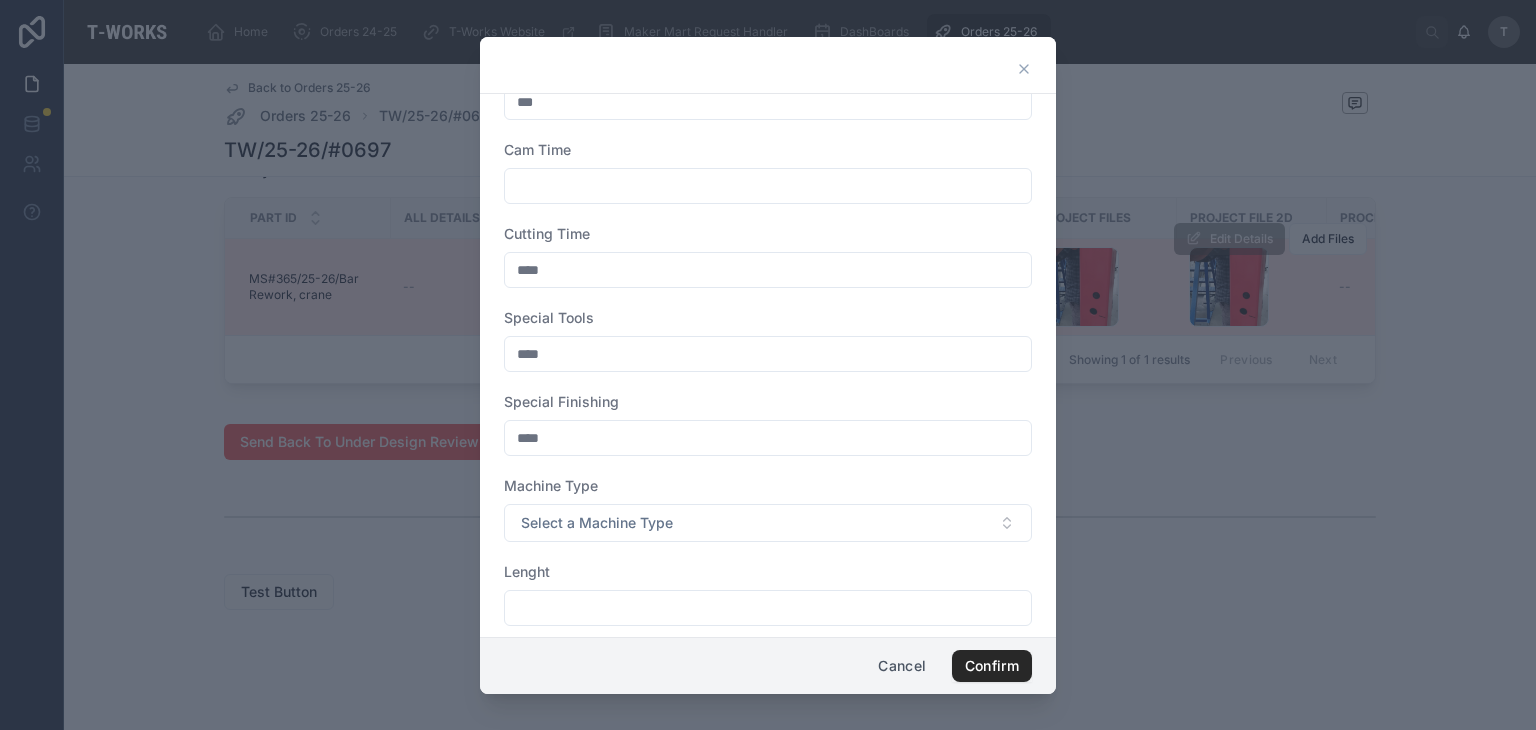 type on "****" 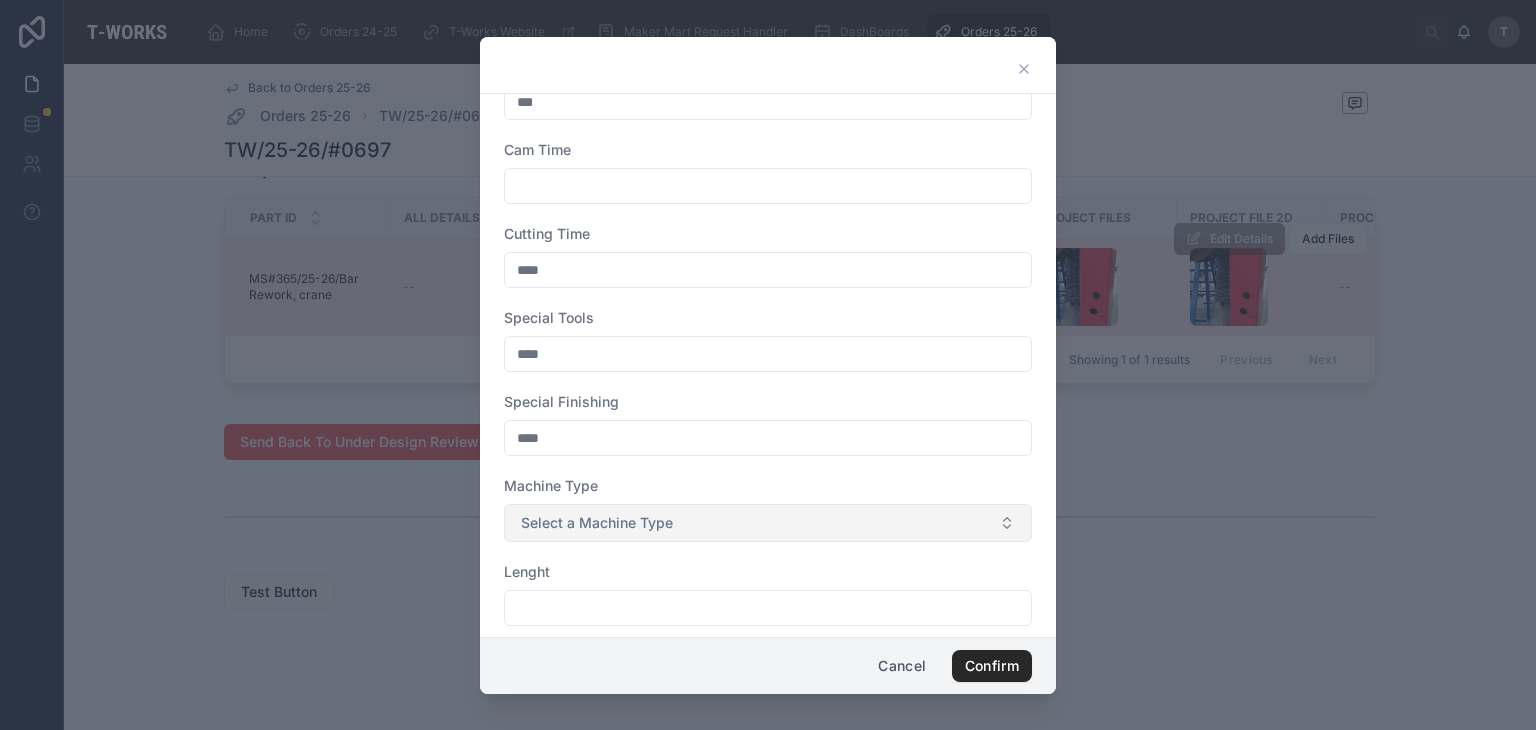 click on "Select a Machine Type" at bounding box center [597, 523] 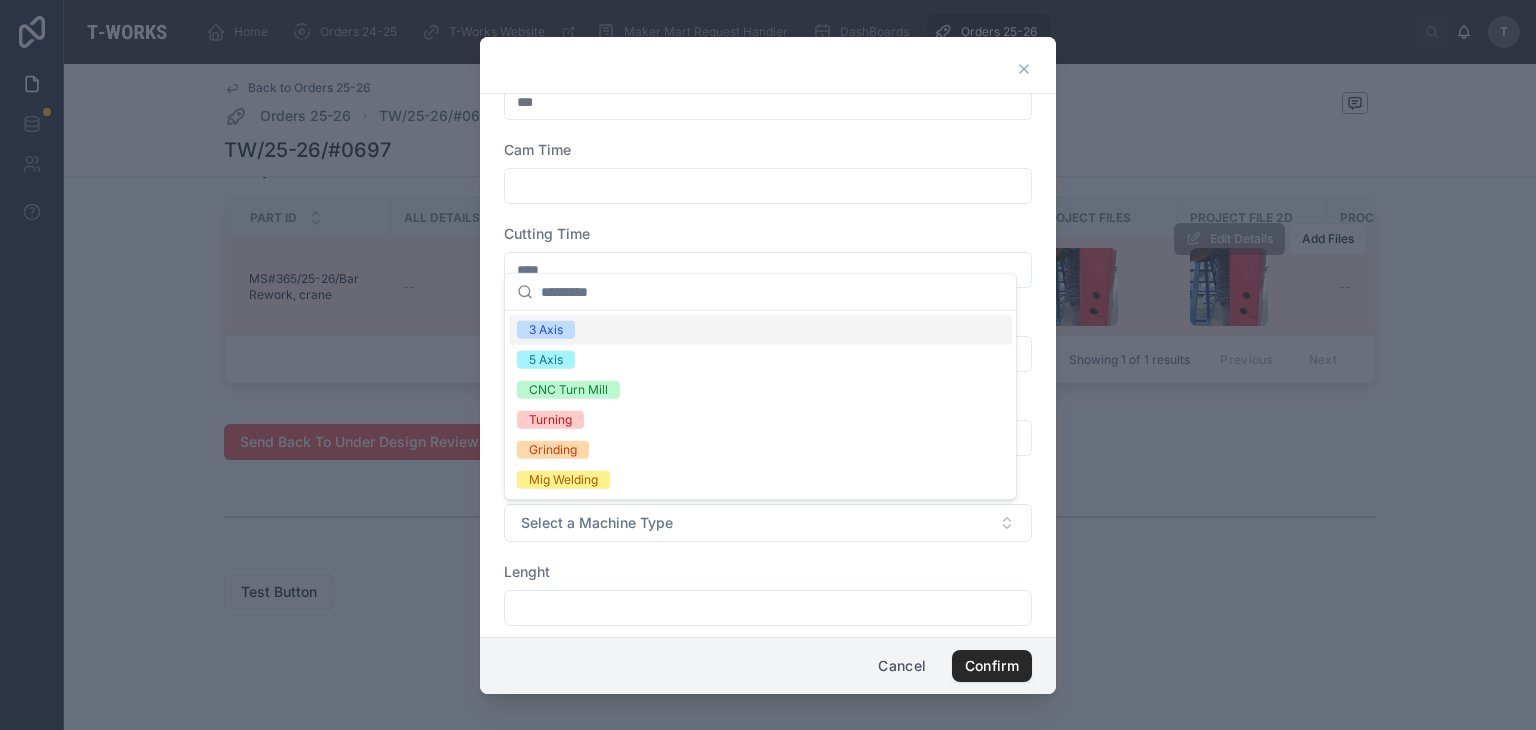 click on "3 Axis" at bounding box center [546, 330] 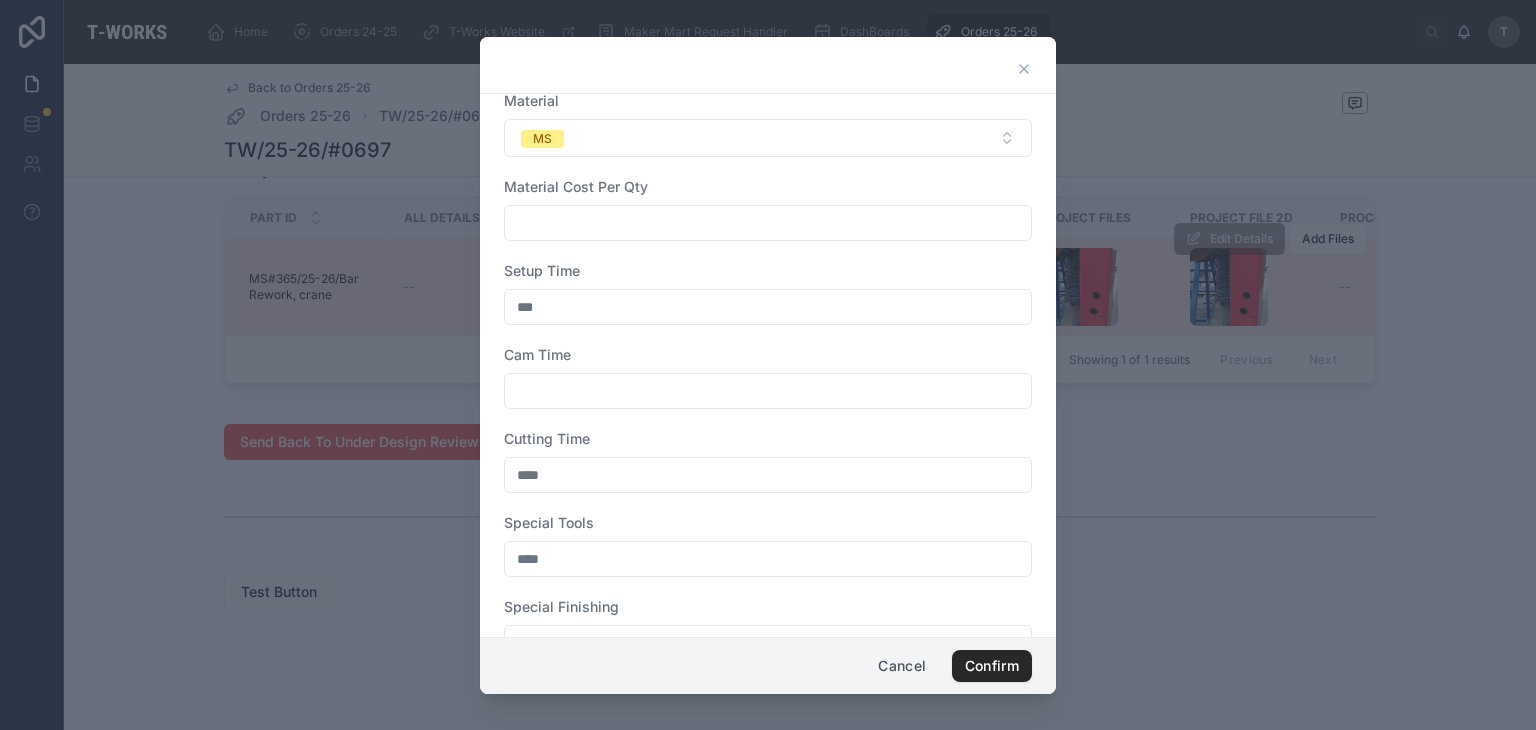 scroll, scrollTop: 100, scrollLeft: 0, axis: vertical 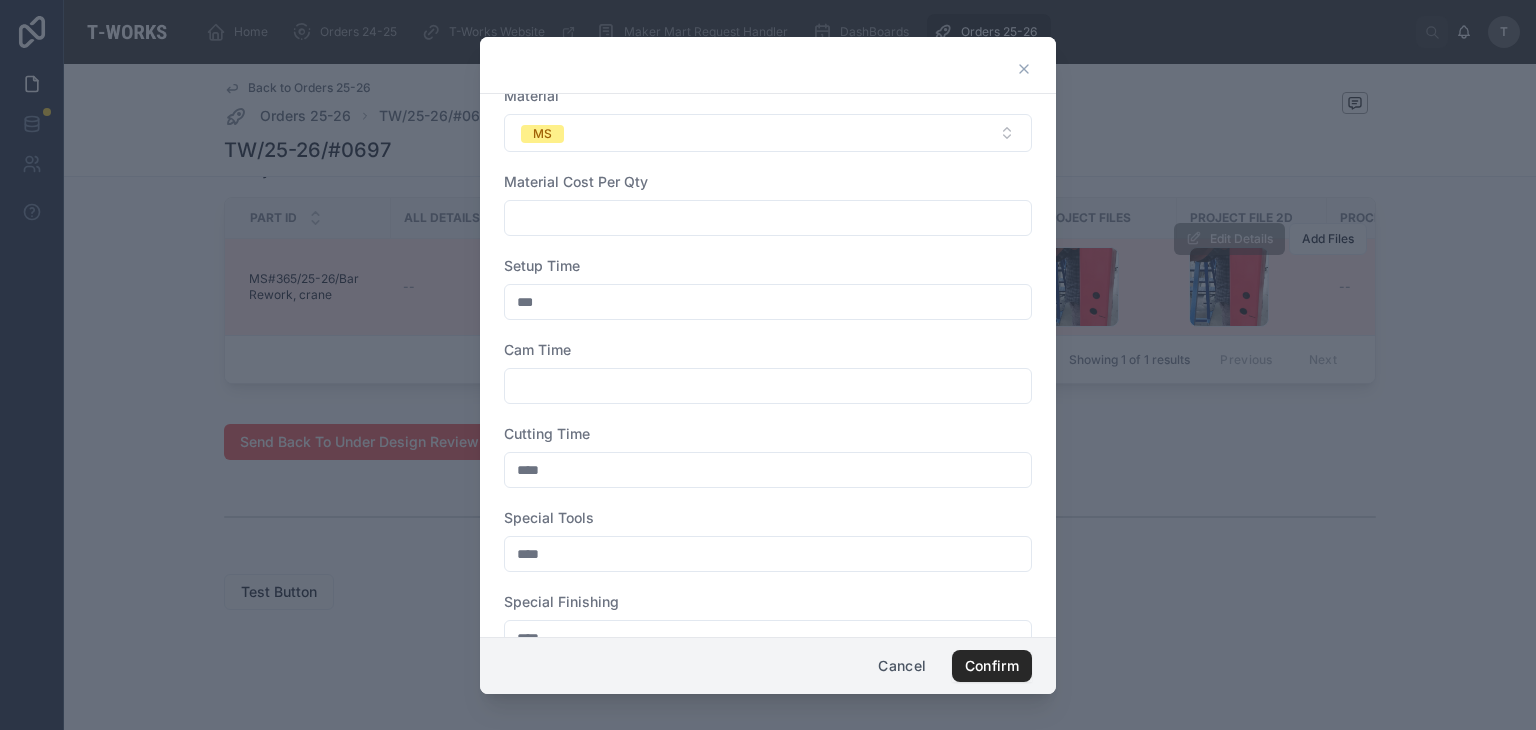 click at bounding box center (768, 386) 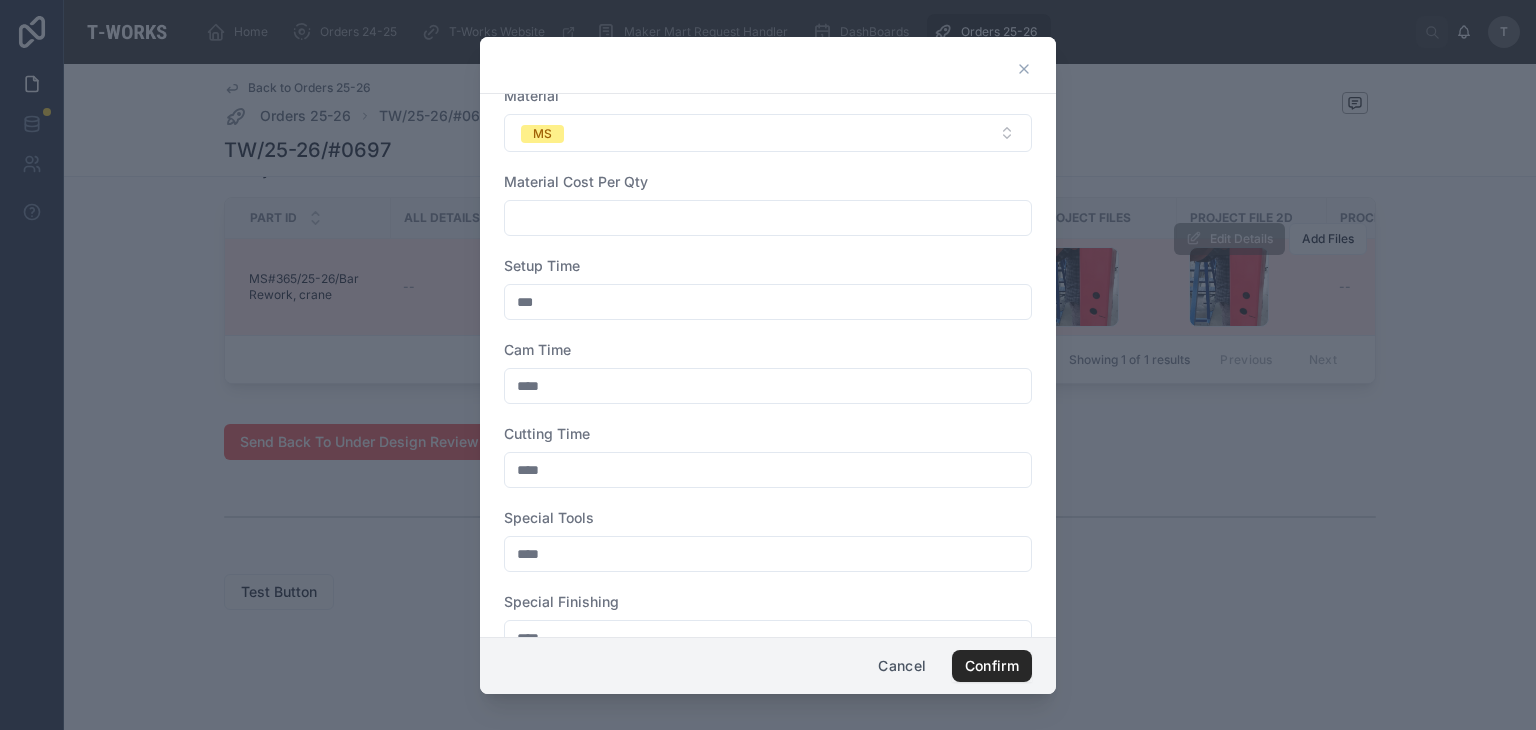click on "Quantity * Material MS Material Cost Per Qty Setup Time *** Cam Time **** Cutting Time **** Special Tools **** Special Finishing **** Machine Type 3 Axis Lenght Breadth Height Machine Cost Assembly Cost Total Amount(Without GST)" at bounding box center (768, 634) 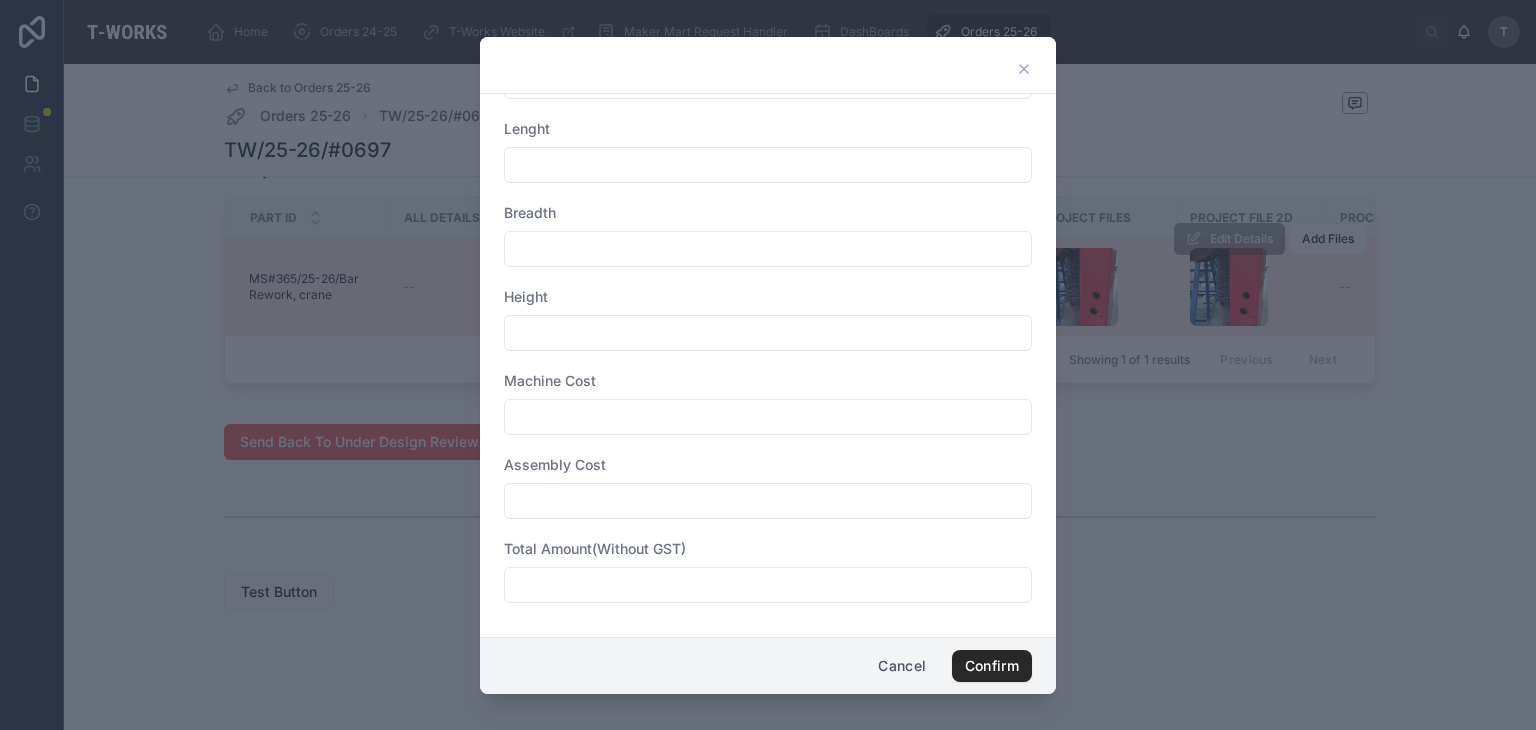 scroll, scrollTop: 744, scrollLeft: 0, axis: vertical 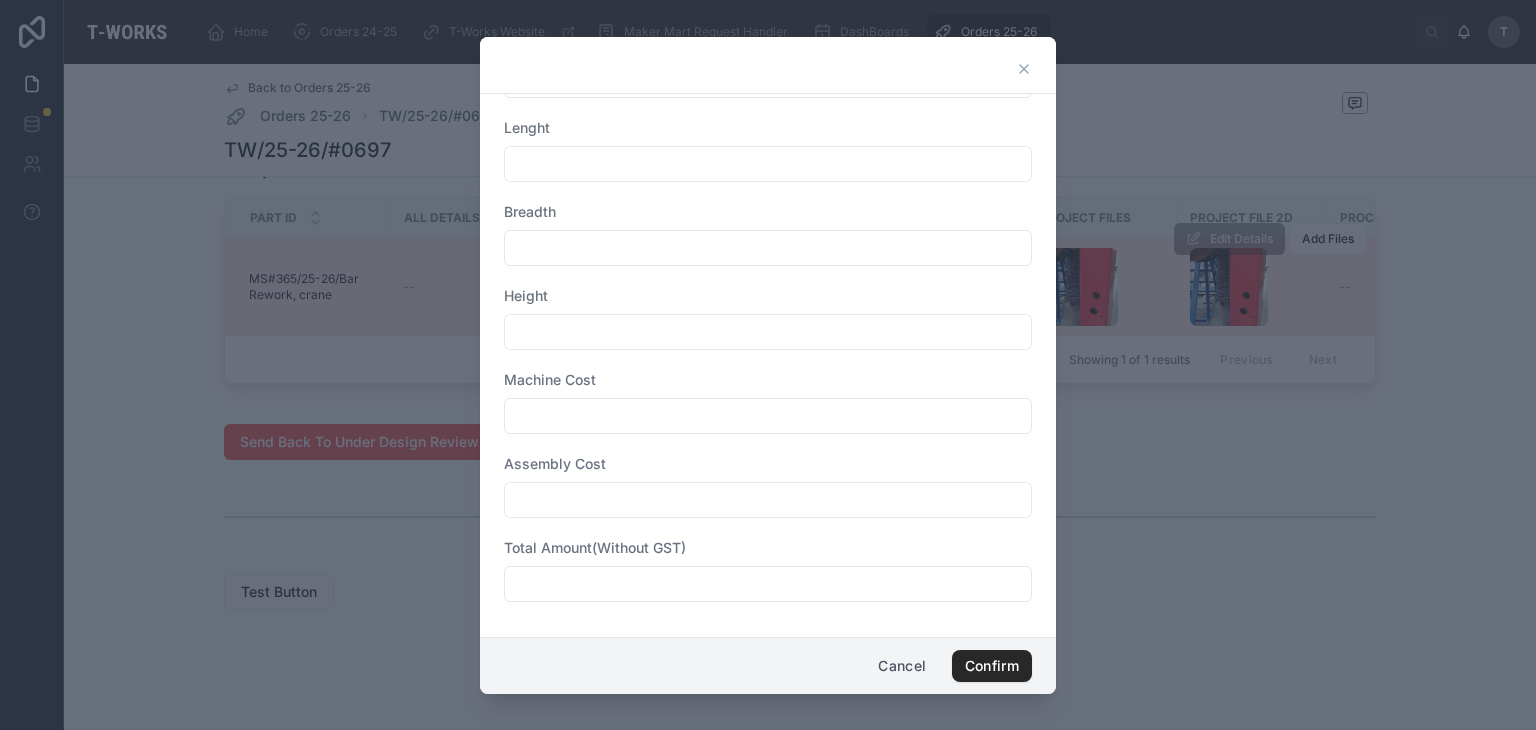 click at bounding box center (768, 584) 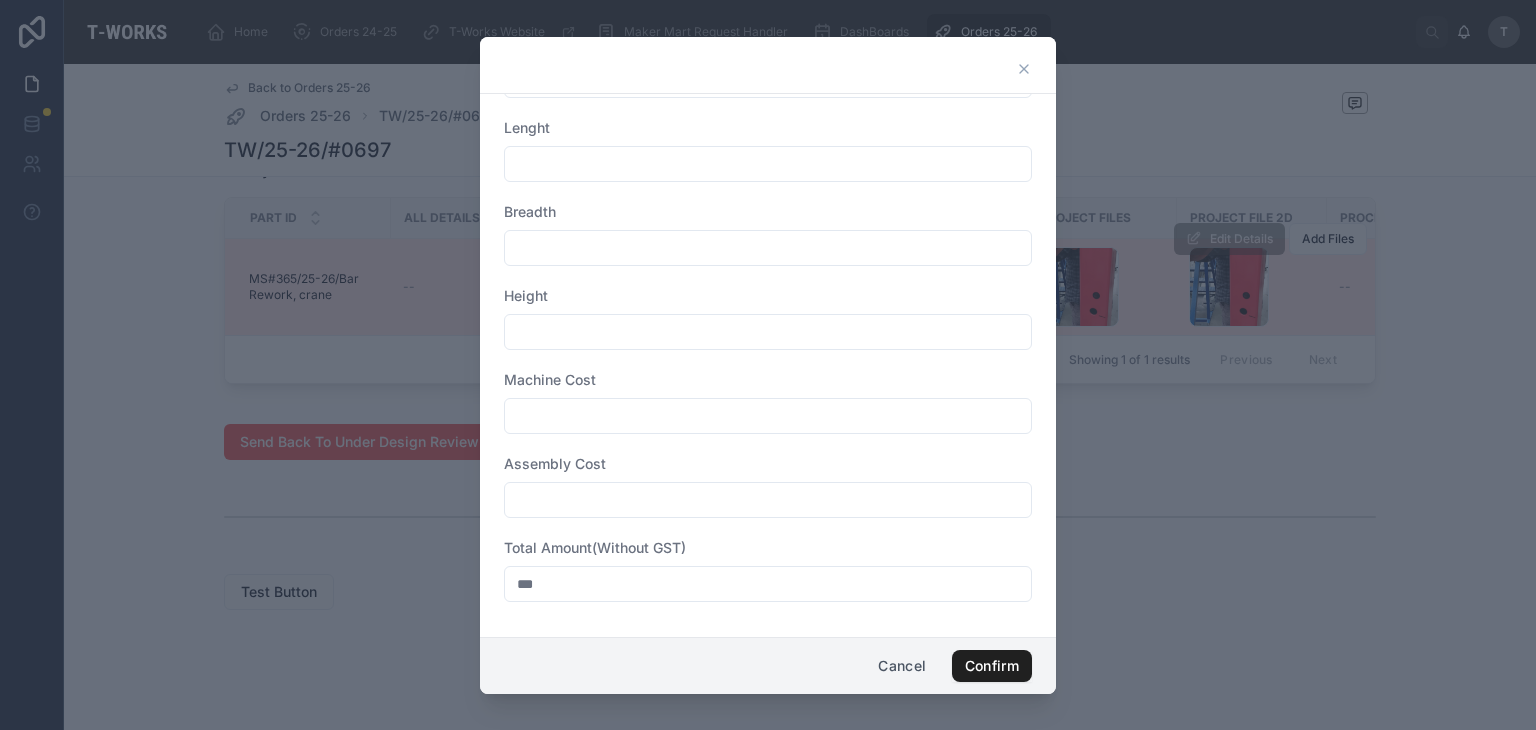 type on "***" 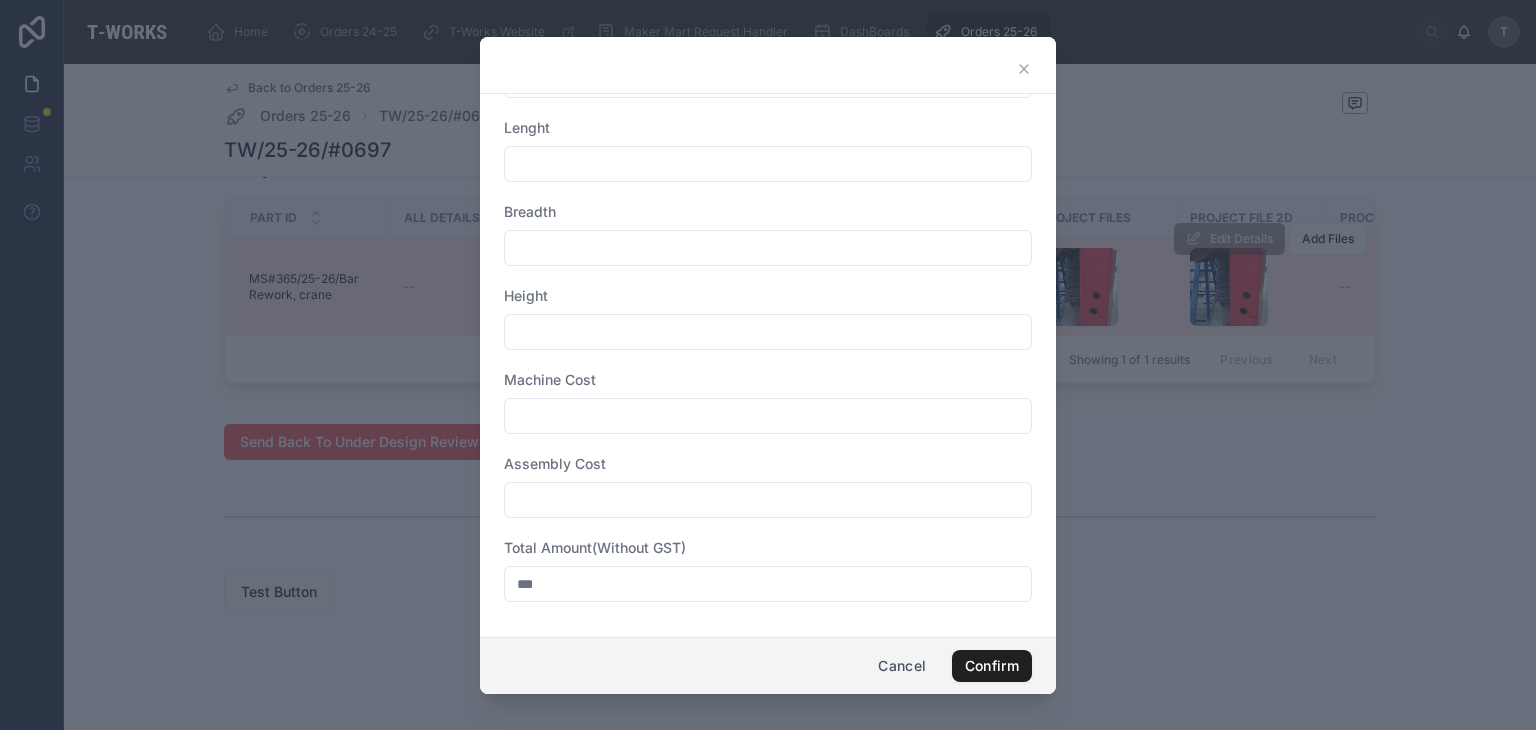 click on "Confirm" at bounding box center (992, 666) 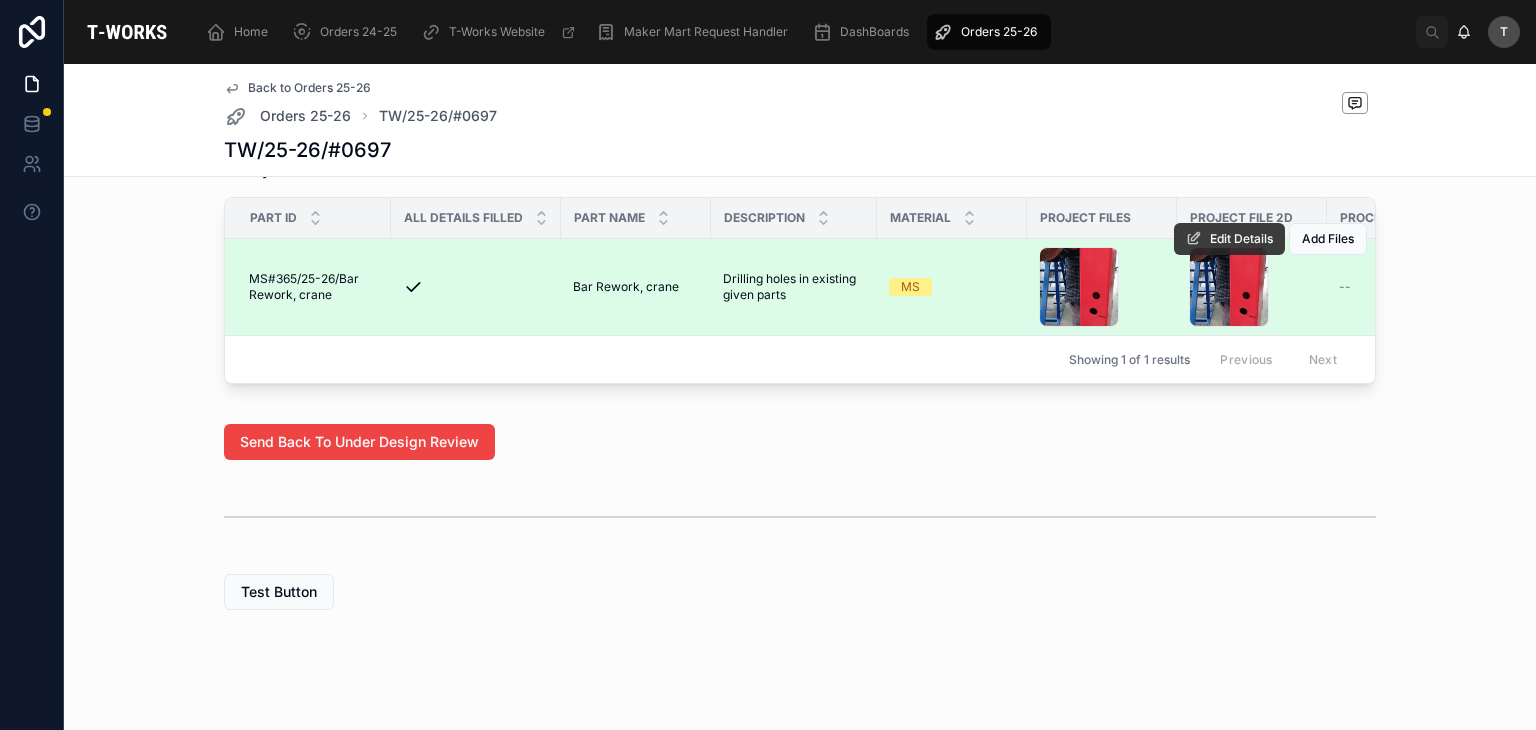 click on "Edit Details" at bounding box center (1241, 239) 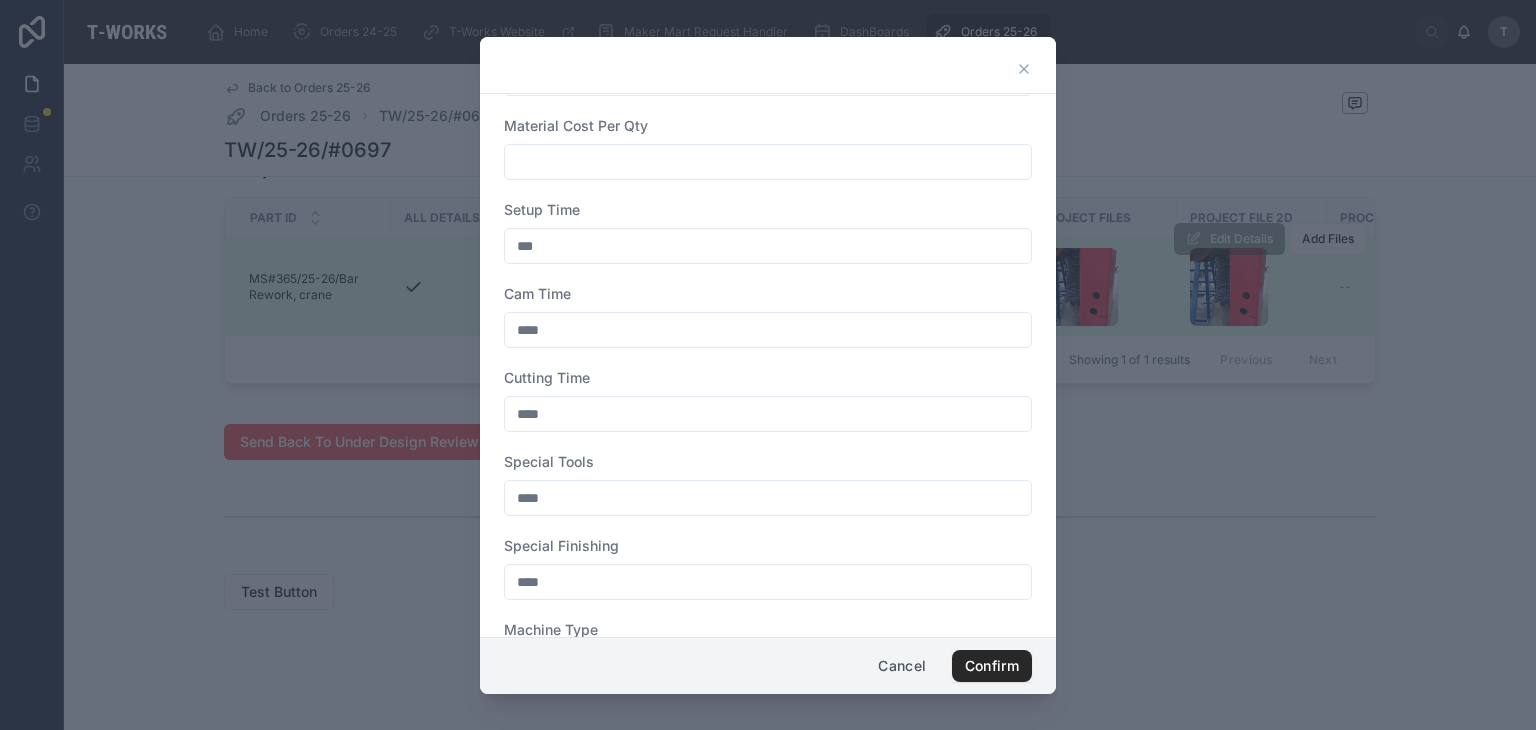 scroll, scrollTop: 200, scrollLeft: 0, axis: vertical 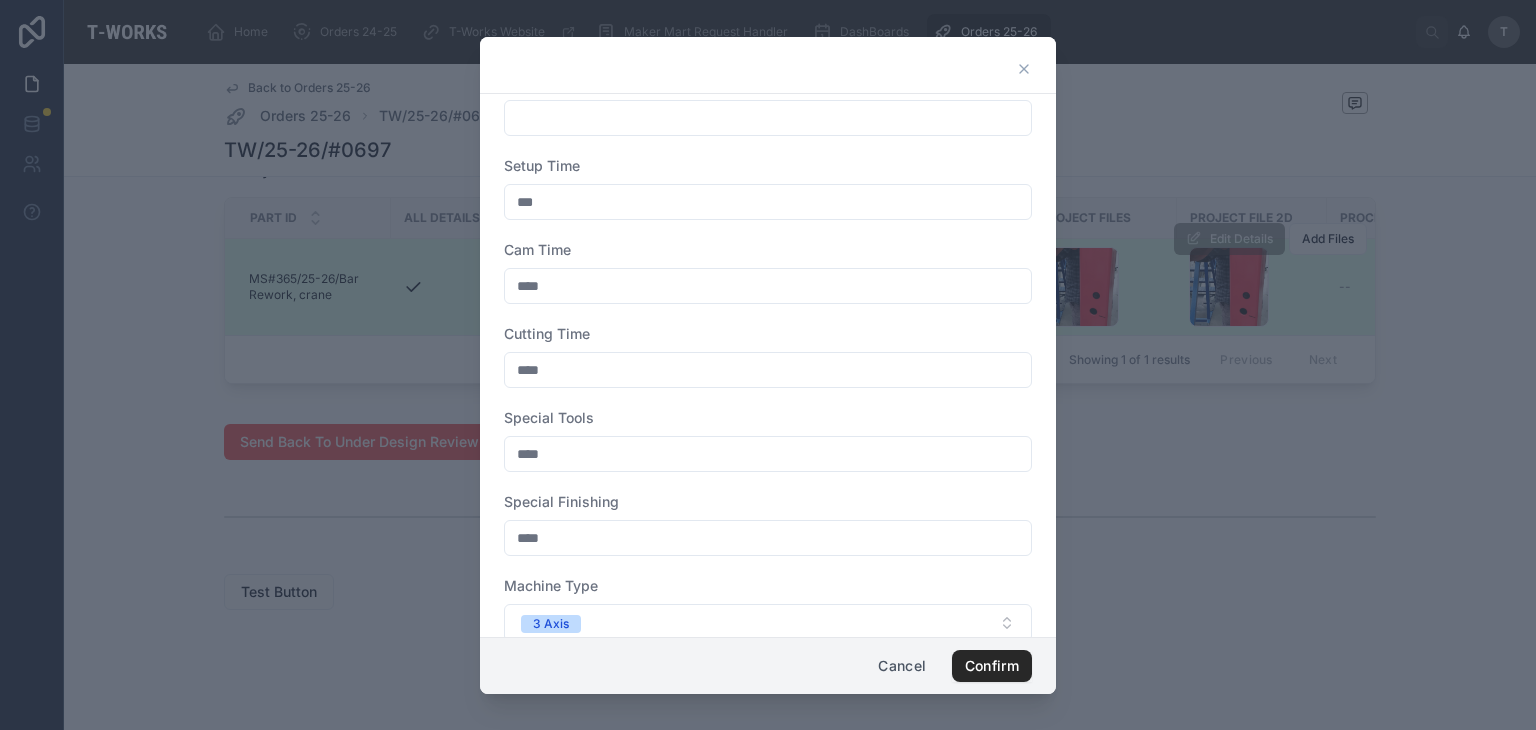 click on "***" at bounding box center [768, 202] 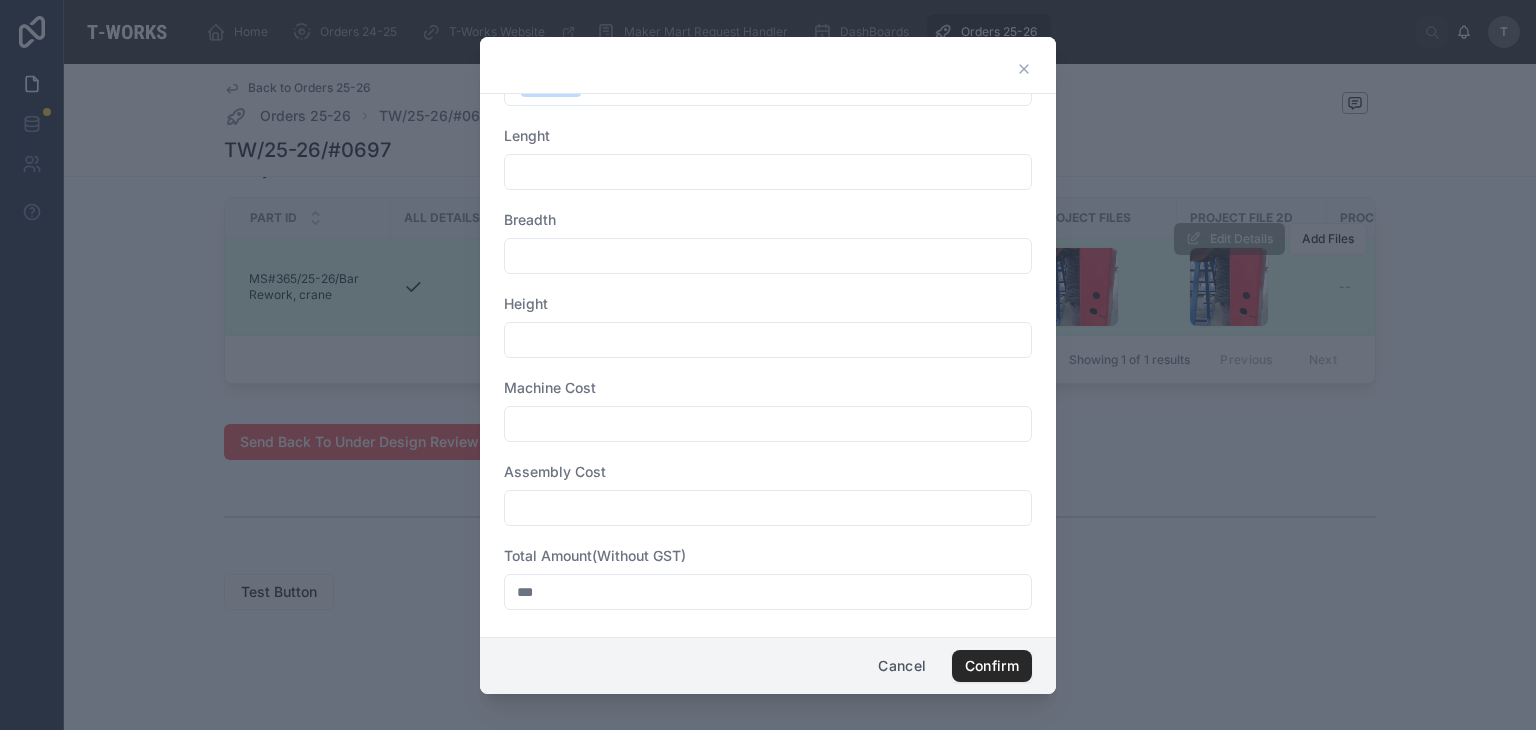 scroll, scrollTop: 744, scrollLeft: 0, axis: vertical 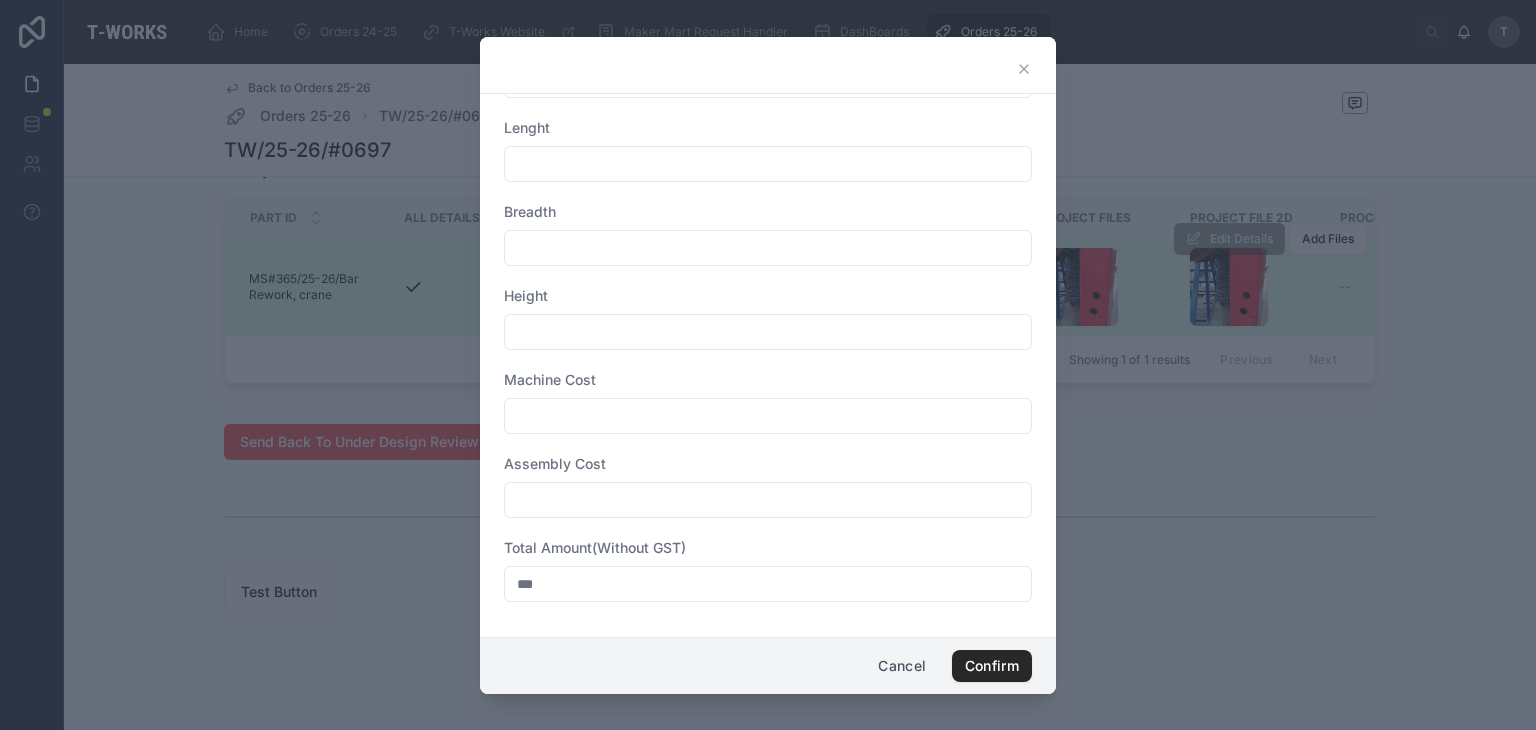 type on "***" 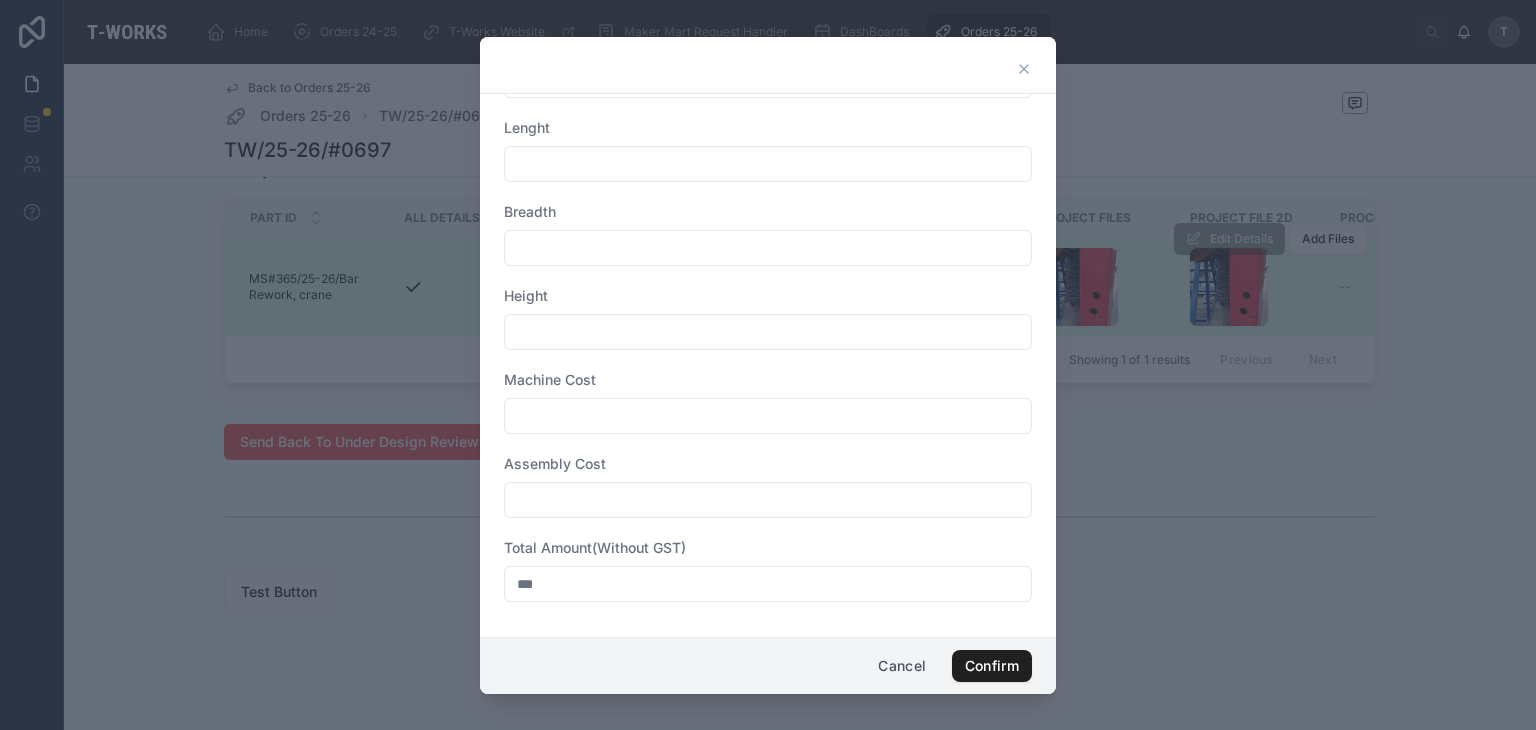 type on "***" 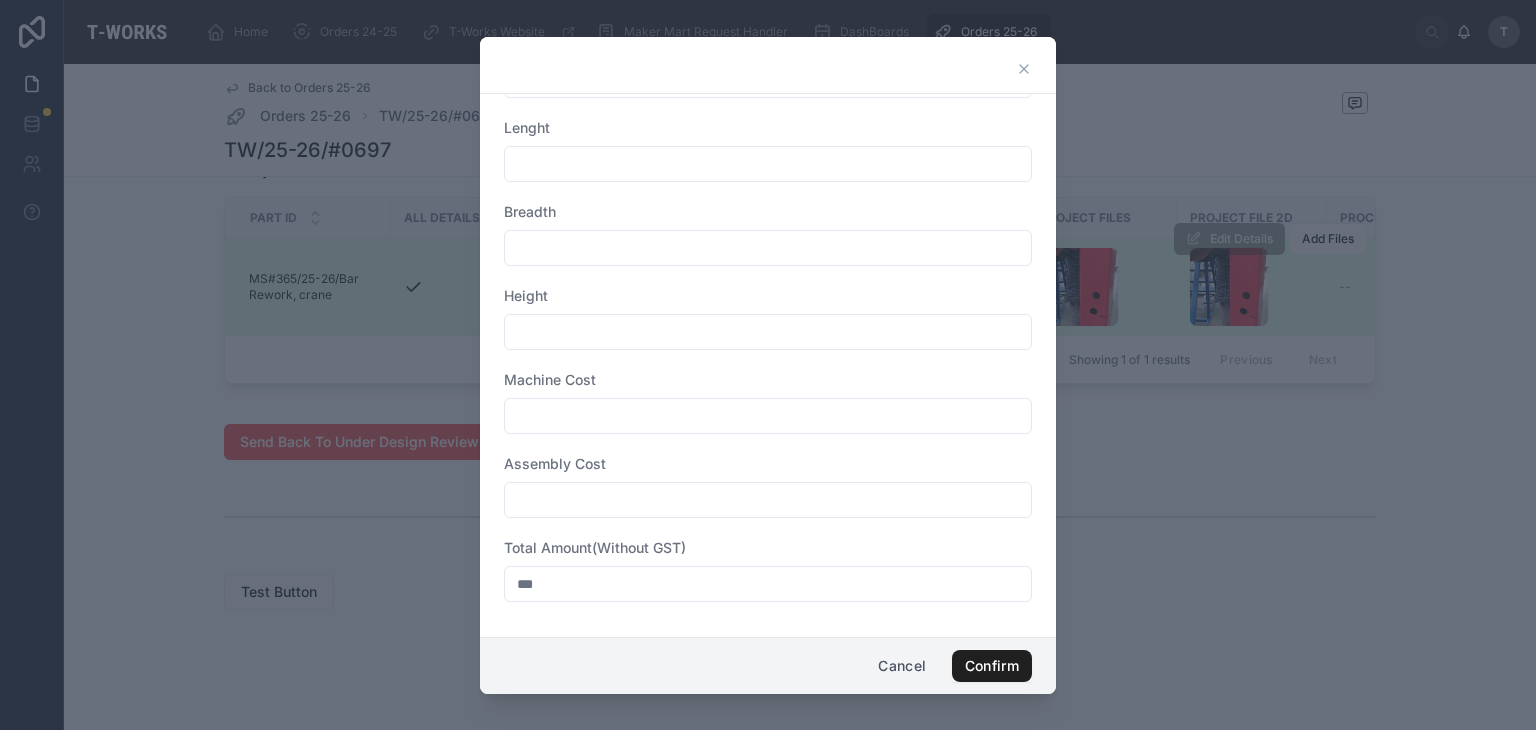 click on "Confirm" at bounding box center (992, 666) 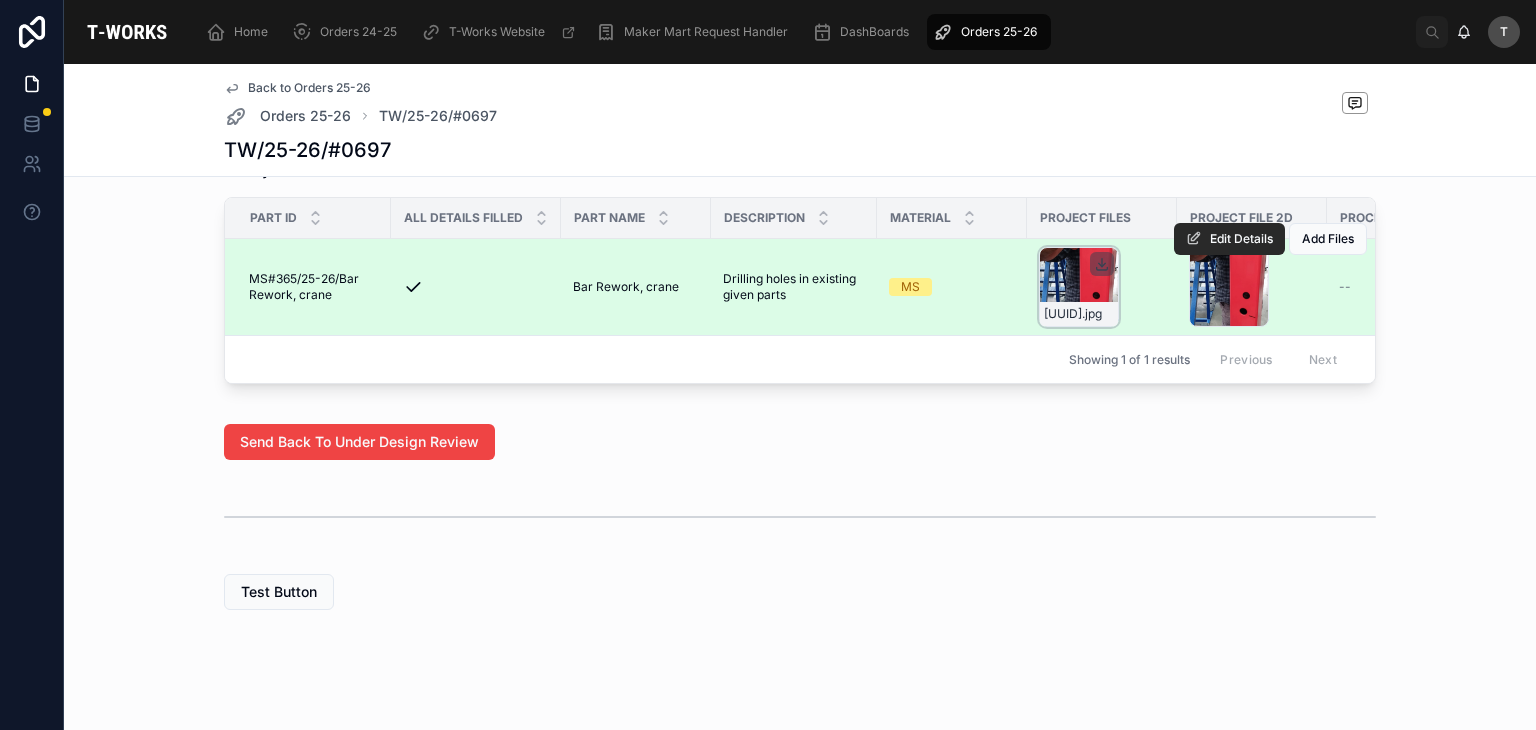 click 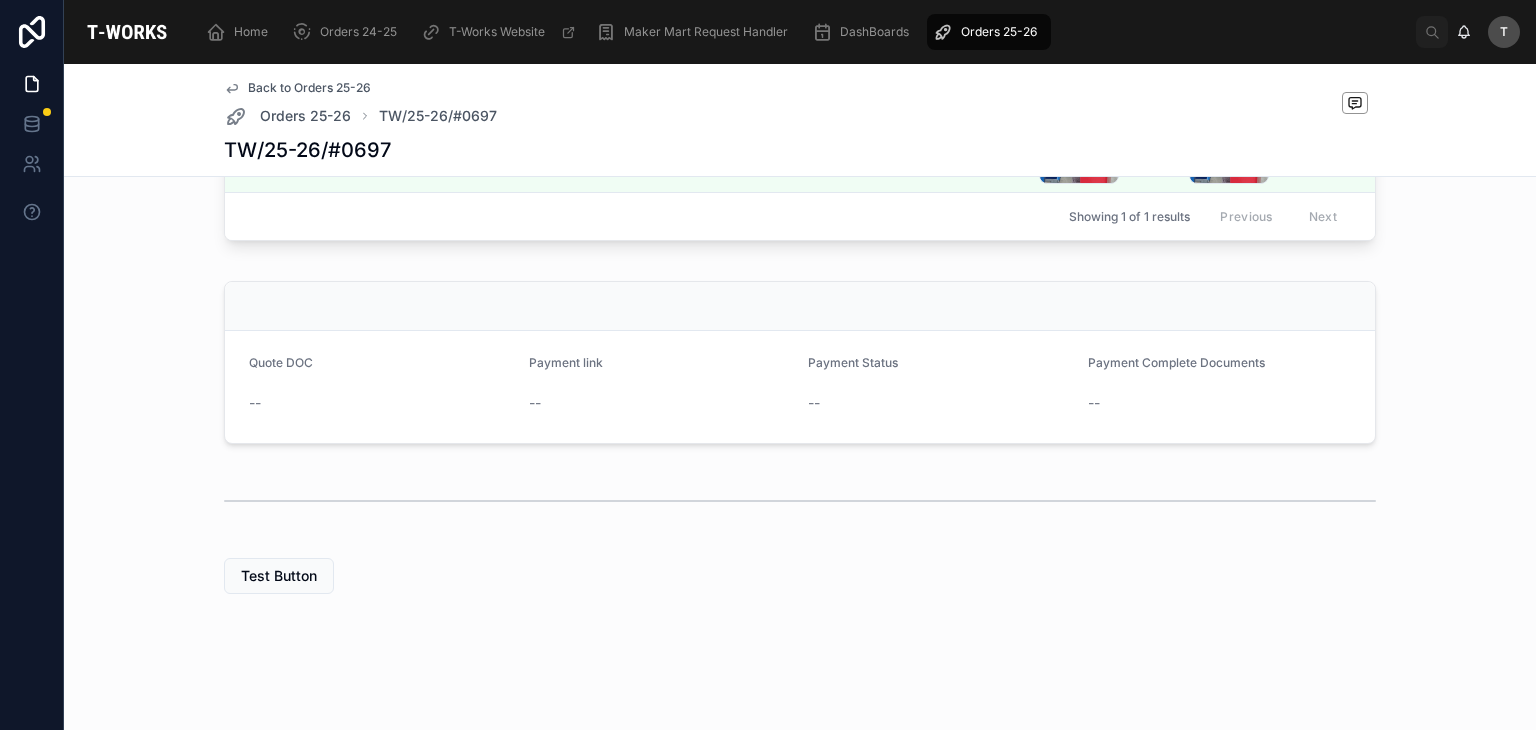 scroll, scrollTop: 560, scrollLeft: 0, axis: vertical 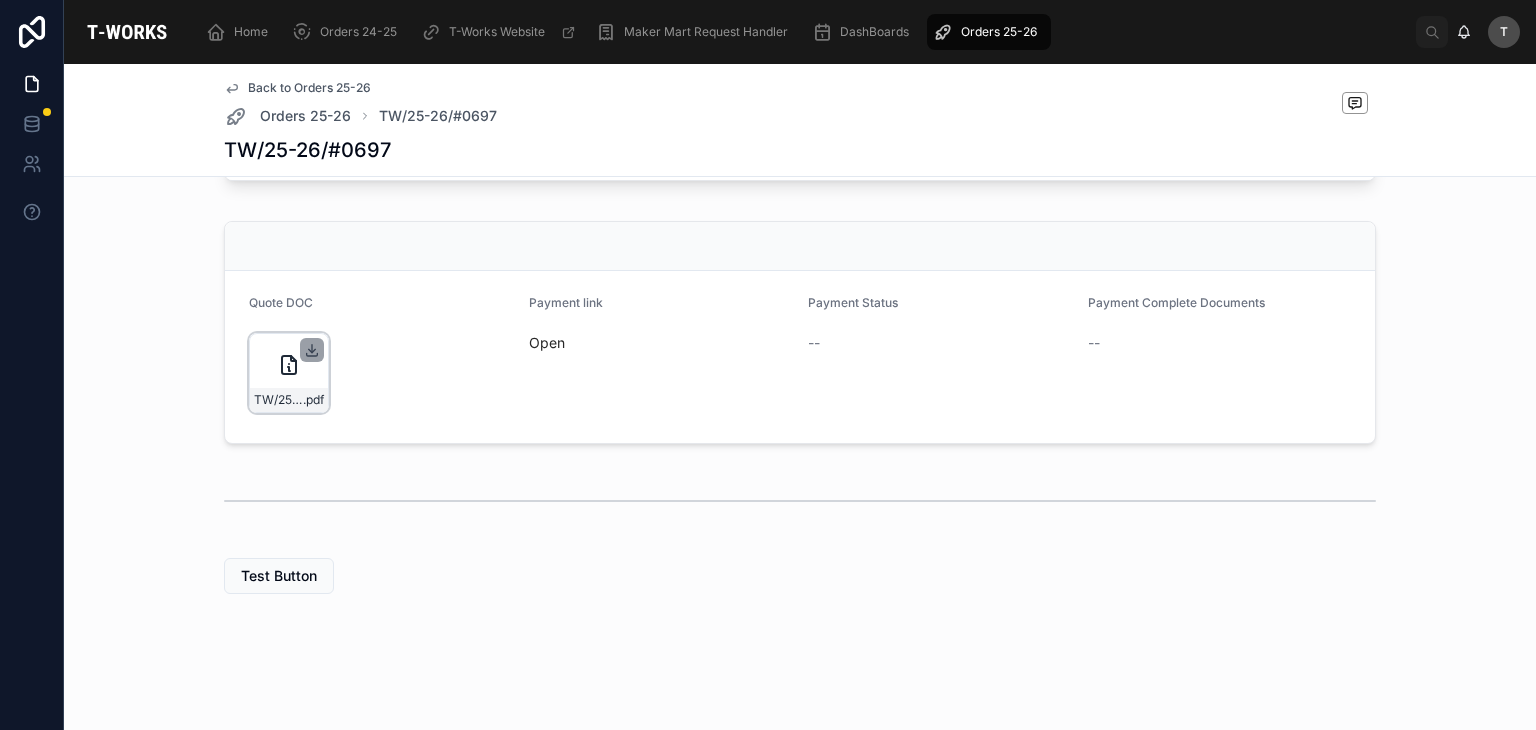 click 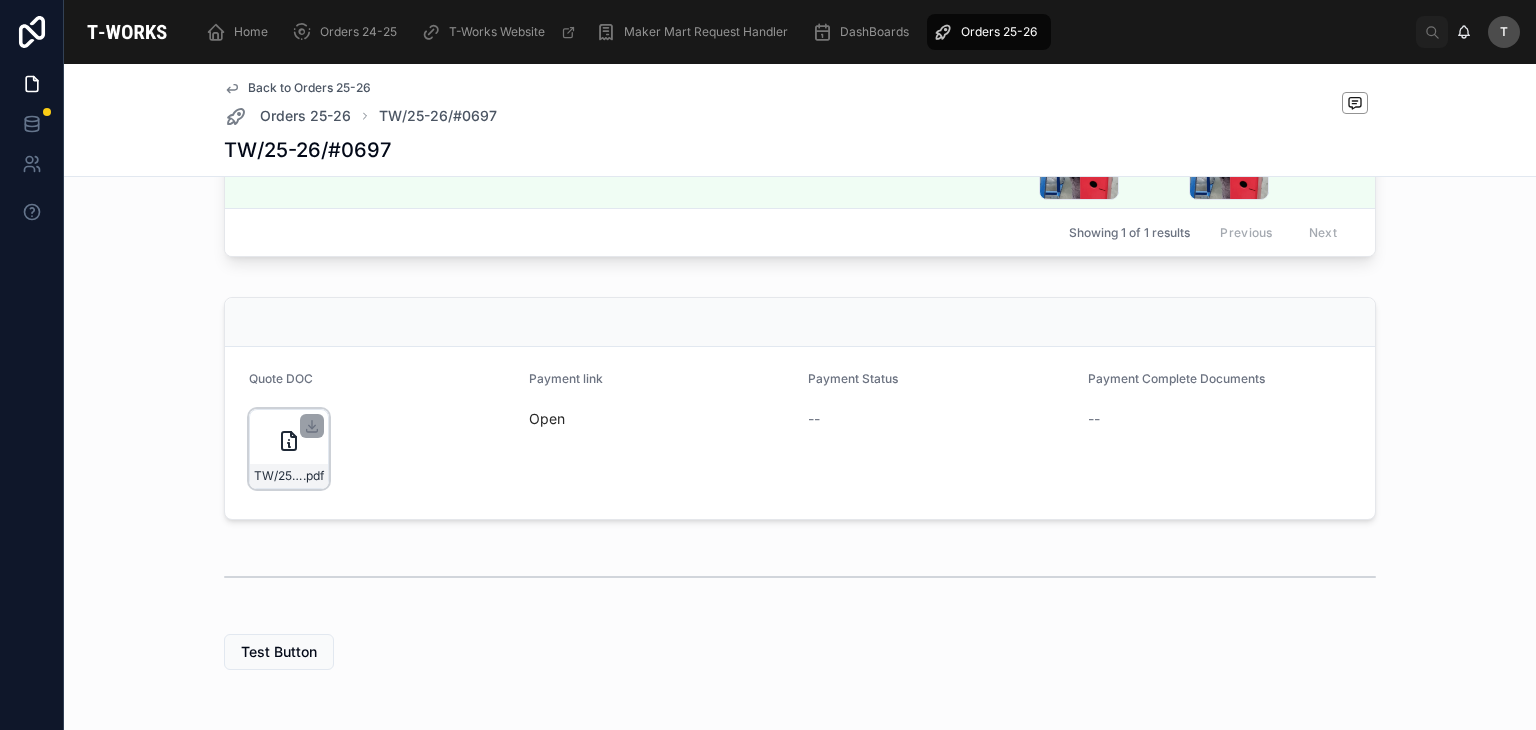 scroll, scrollTop: 200, scrollLeft: 0, axis: vertical 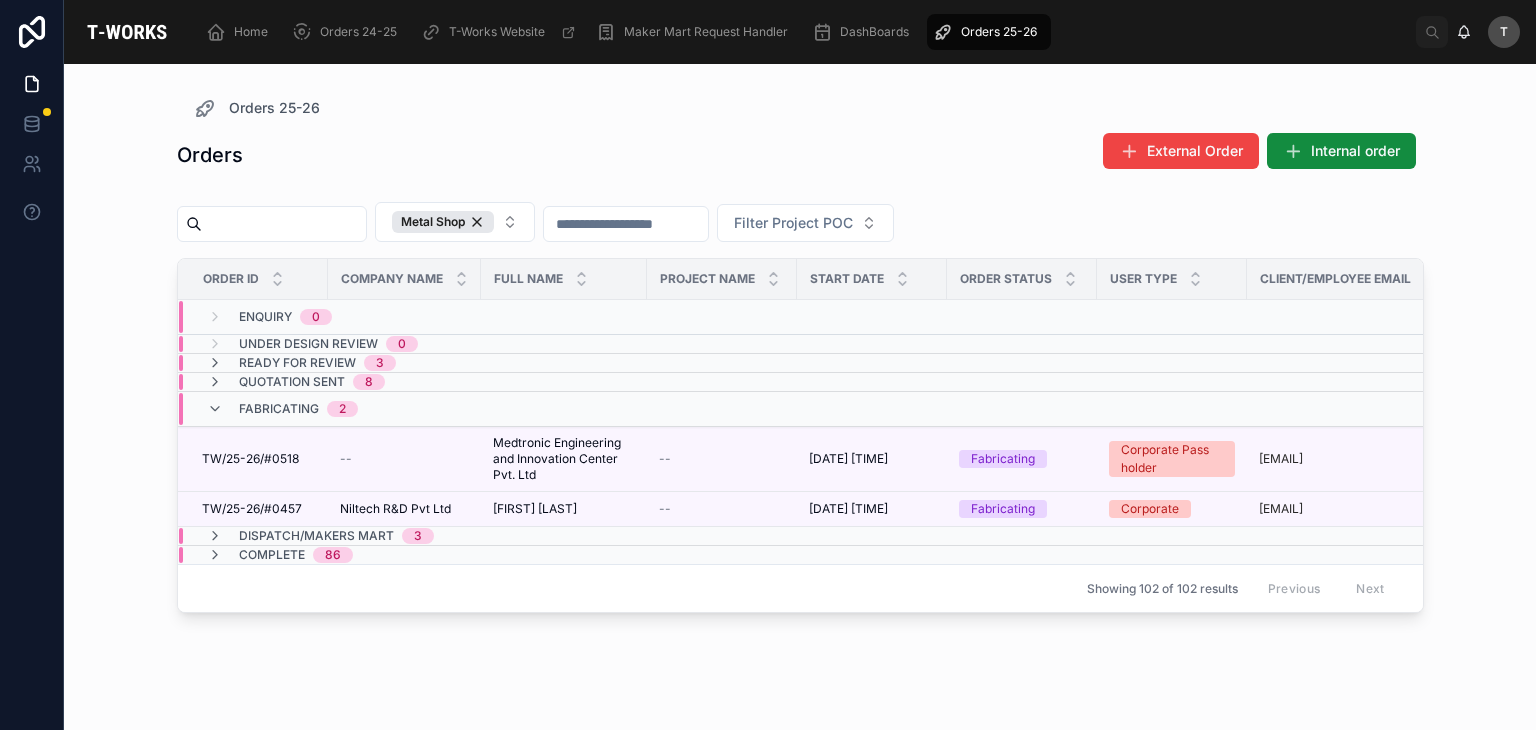 click on "Quotation Sent" at bounding box center (292, 382) 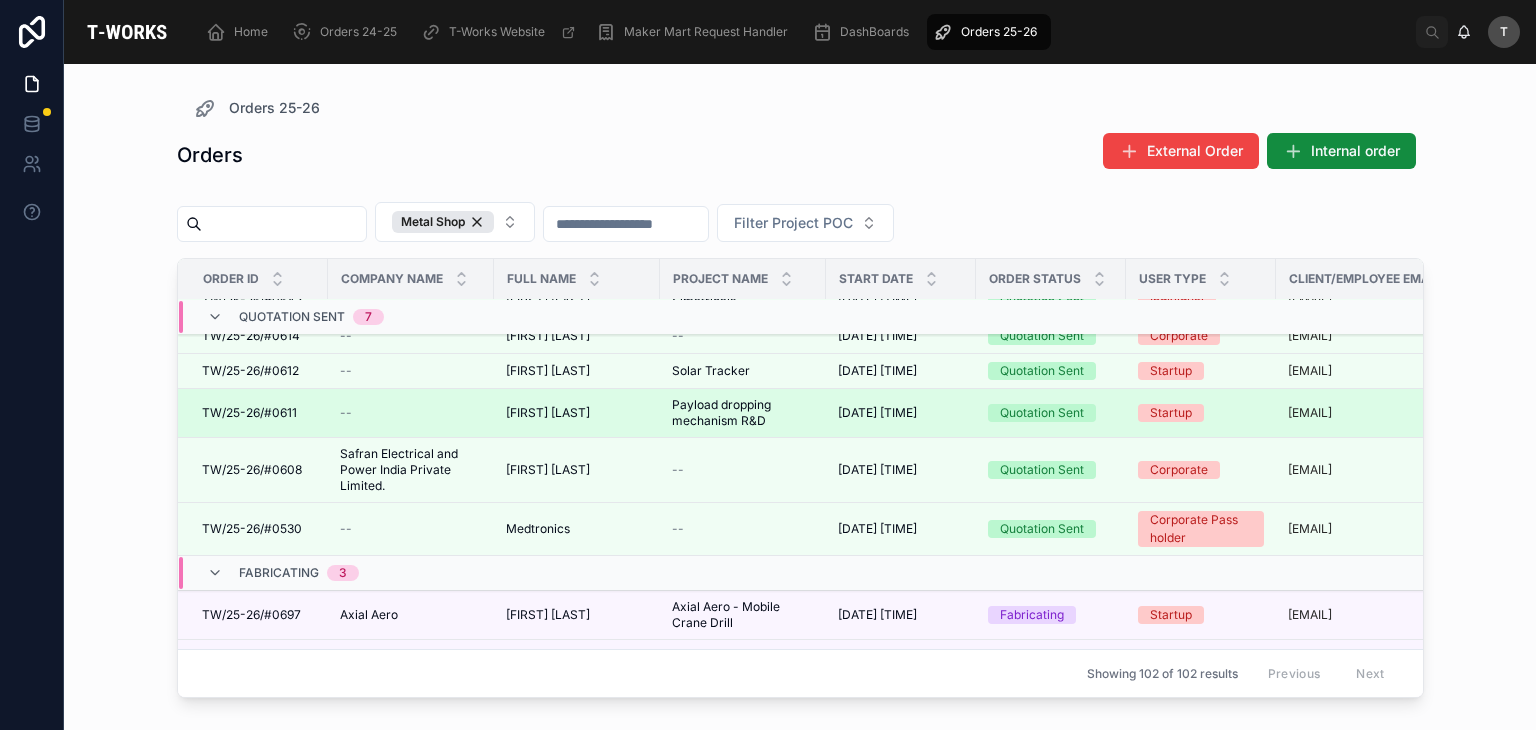 scroll, scrollTop: 200, scrollLeft: 0, axis: vertical 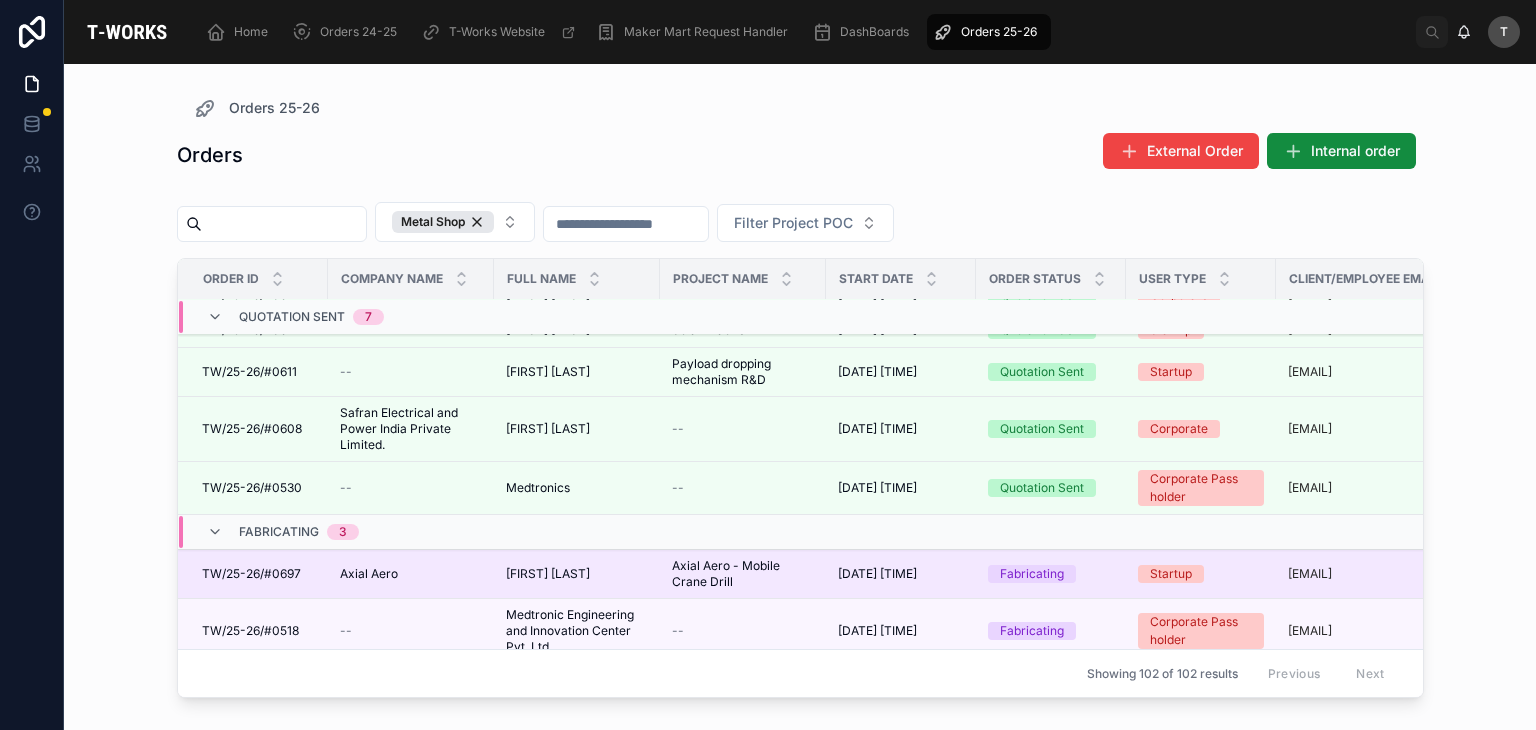 click on "Axial Aero" at bounding box center [369, 574] 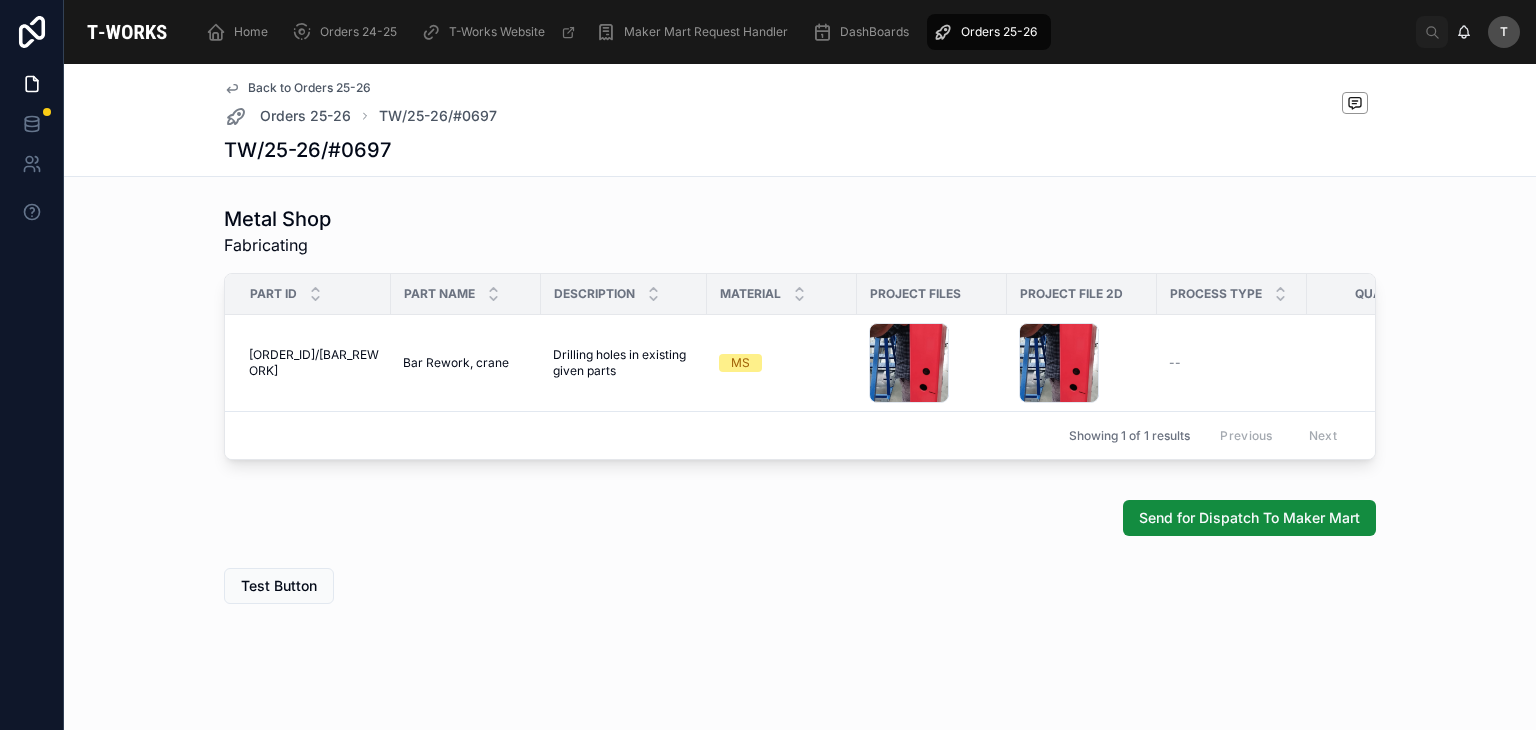 scroll, scrollTop: 1096, scrollLeft: 0, axis: vertical 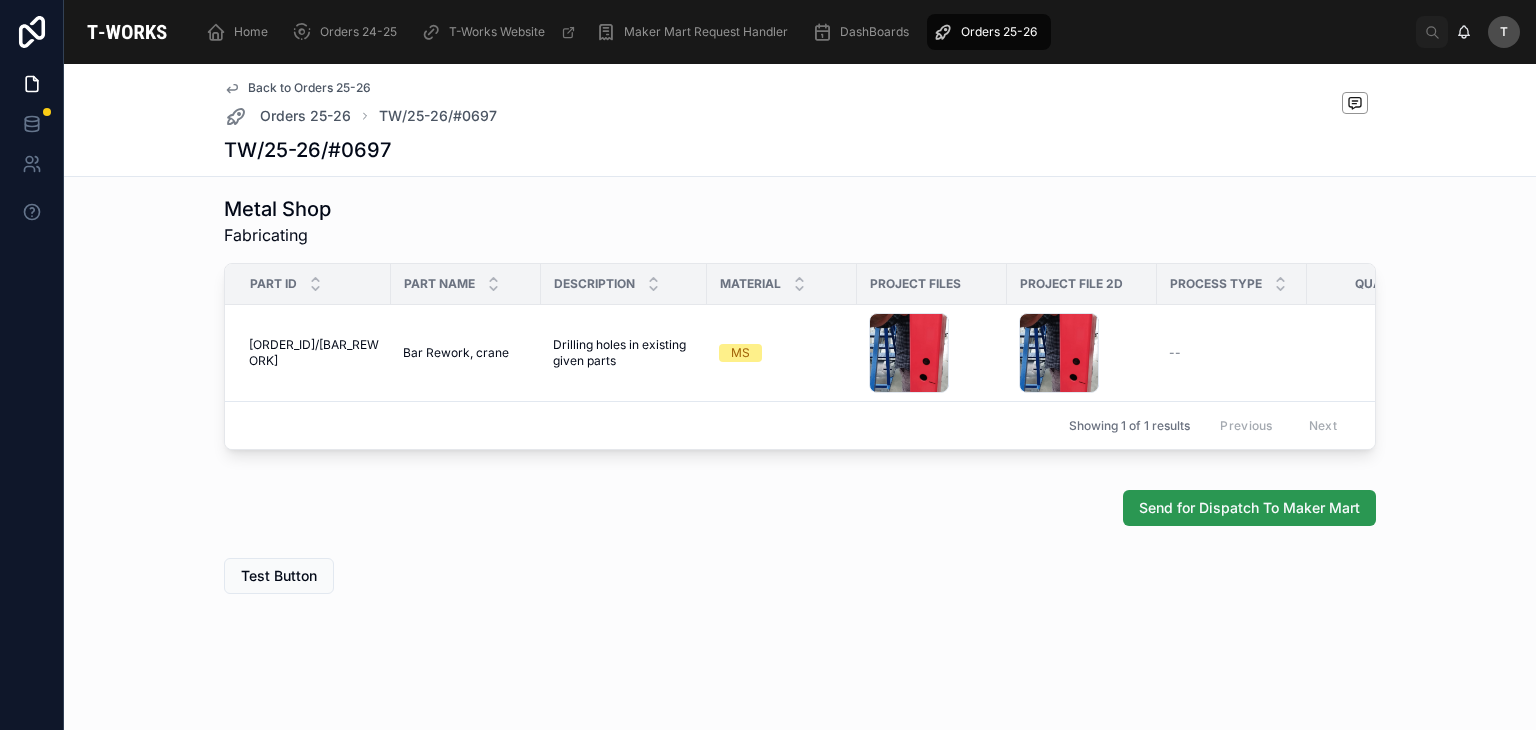 click on "Send for Dispatch To Maker Mart" at bounding box center (1249, 508) 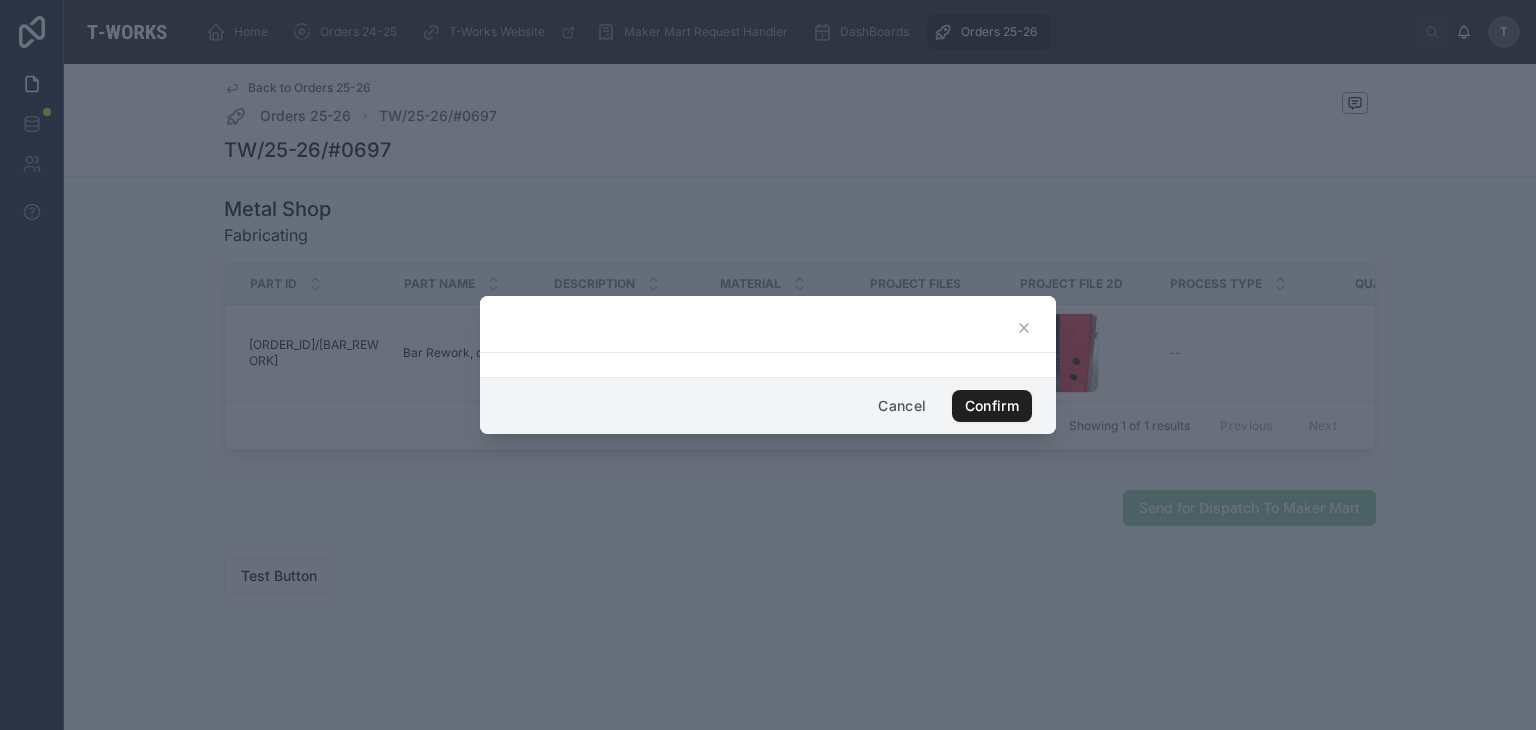 click on "Confirm" at bounding box center [992, 406] 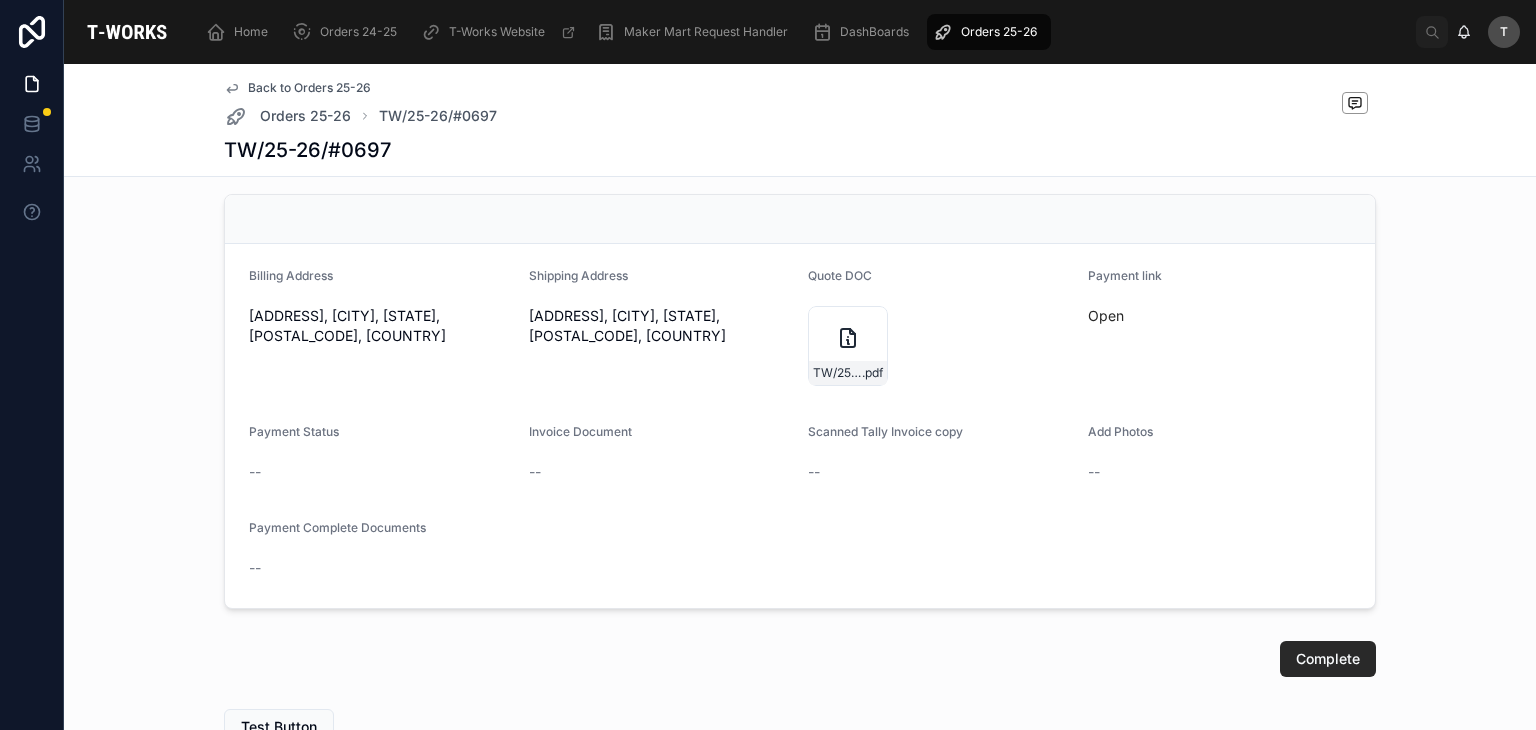 scroll, scrollTop: 1300, scrollLeft: 0, axis: vertical 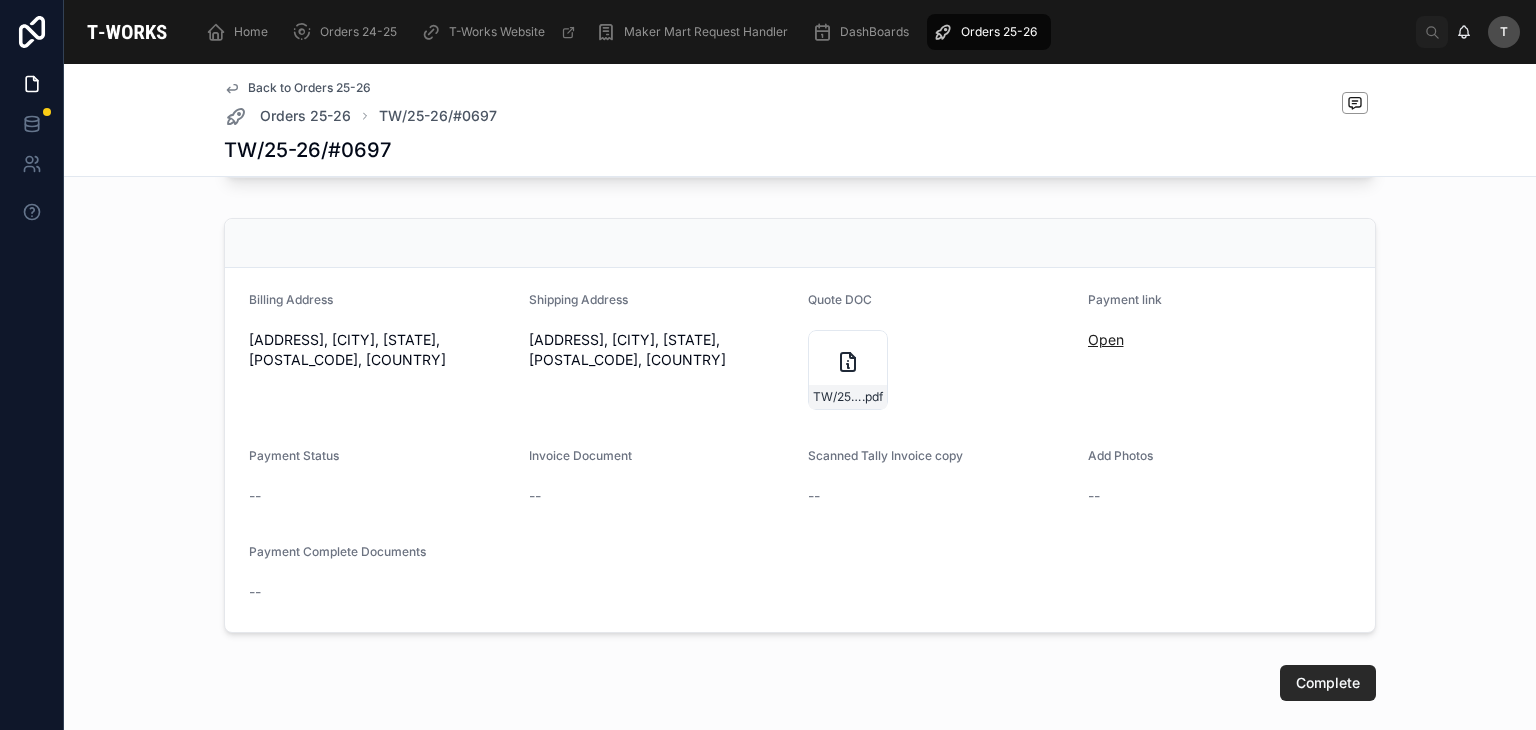 click on "Open" at bounding box center (1106, 339) 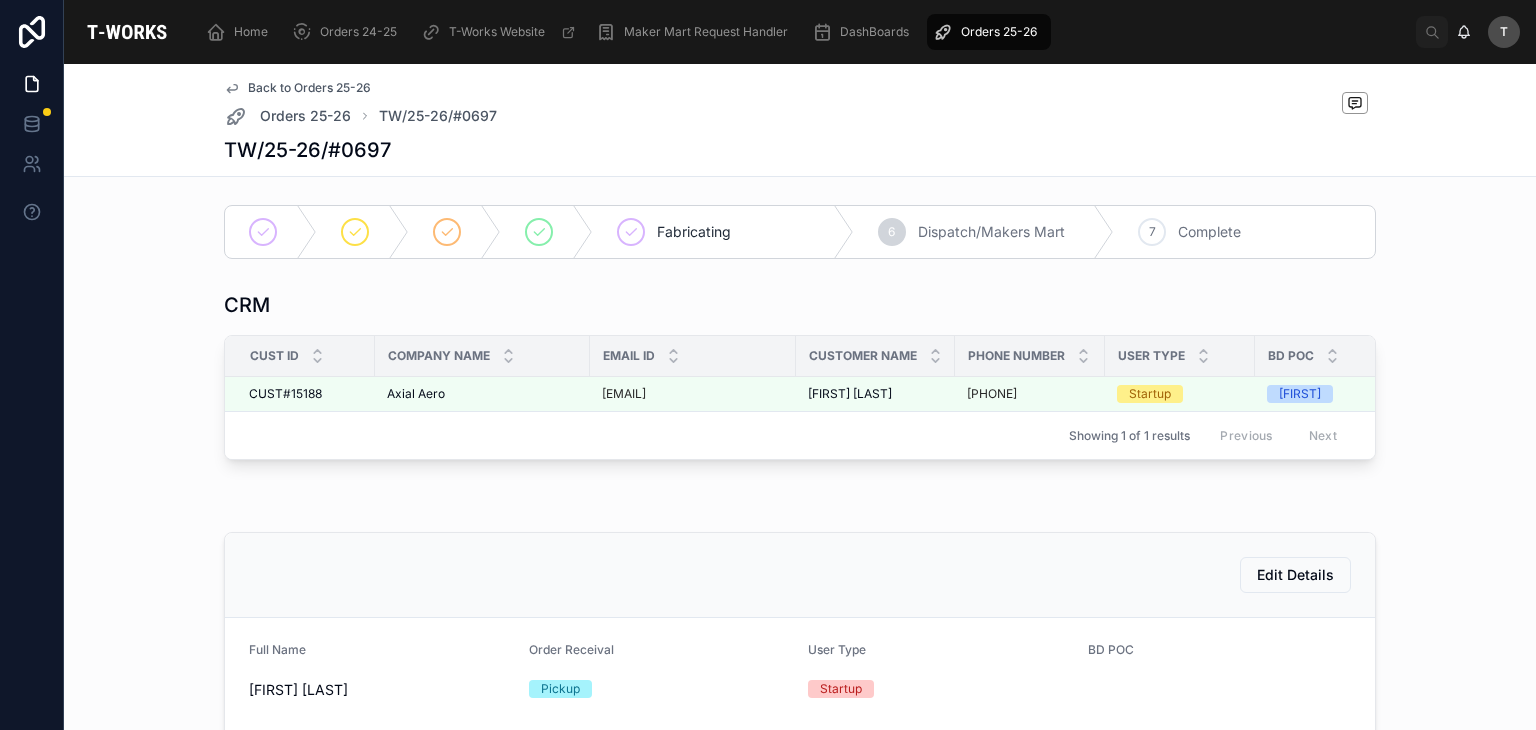 scroll, scrollTop: 0, scrollLeft: 0, axis: both 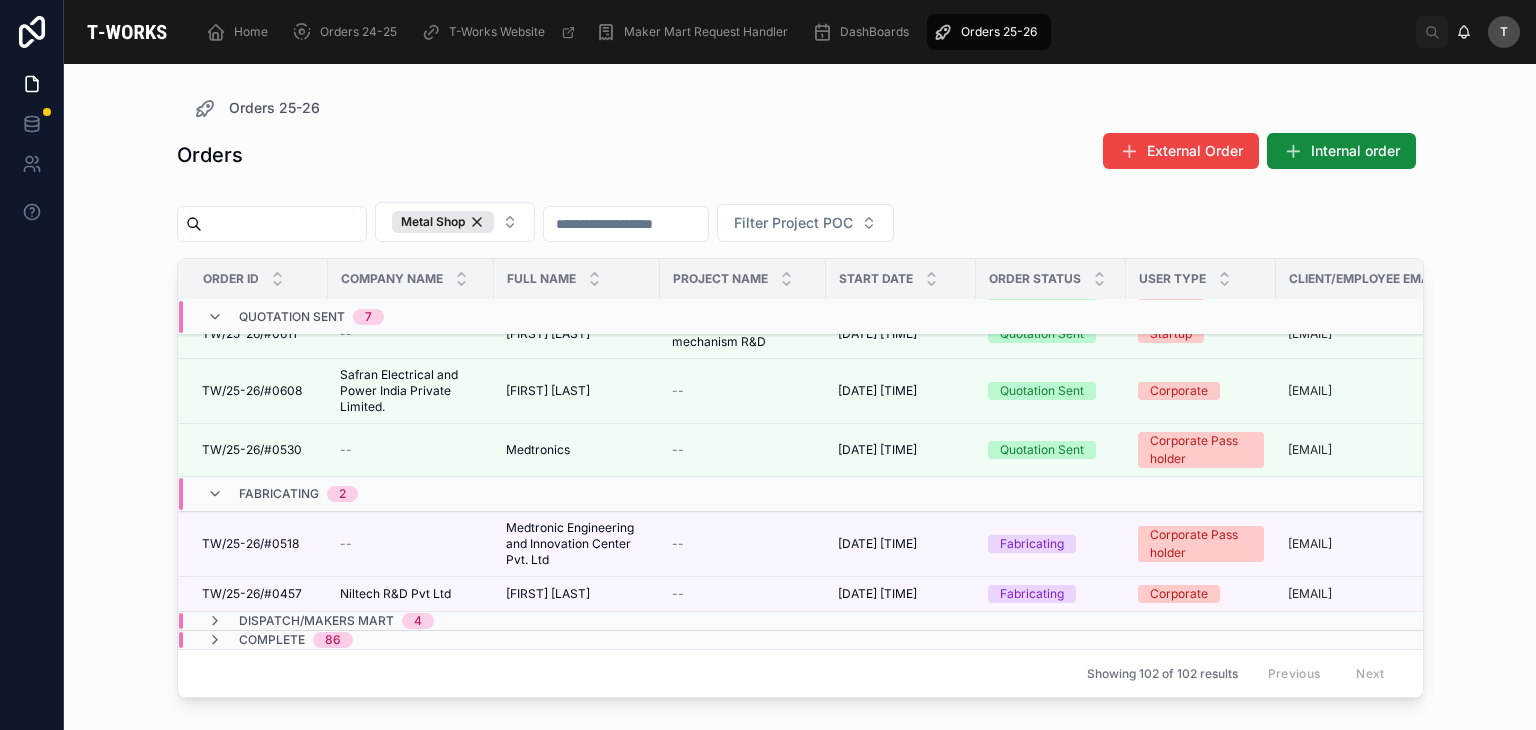 click on "Dispatch/Makers Mart" at bounding box center [316, 621] 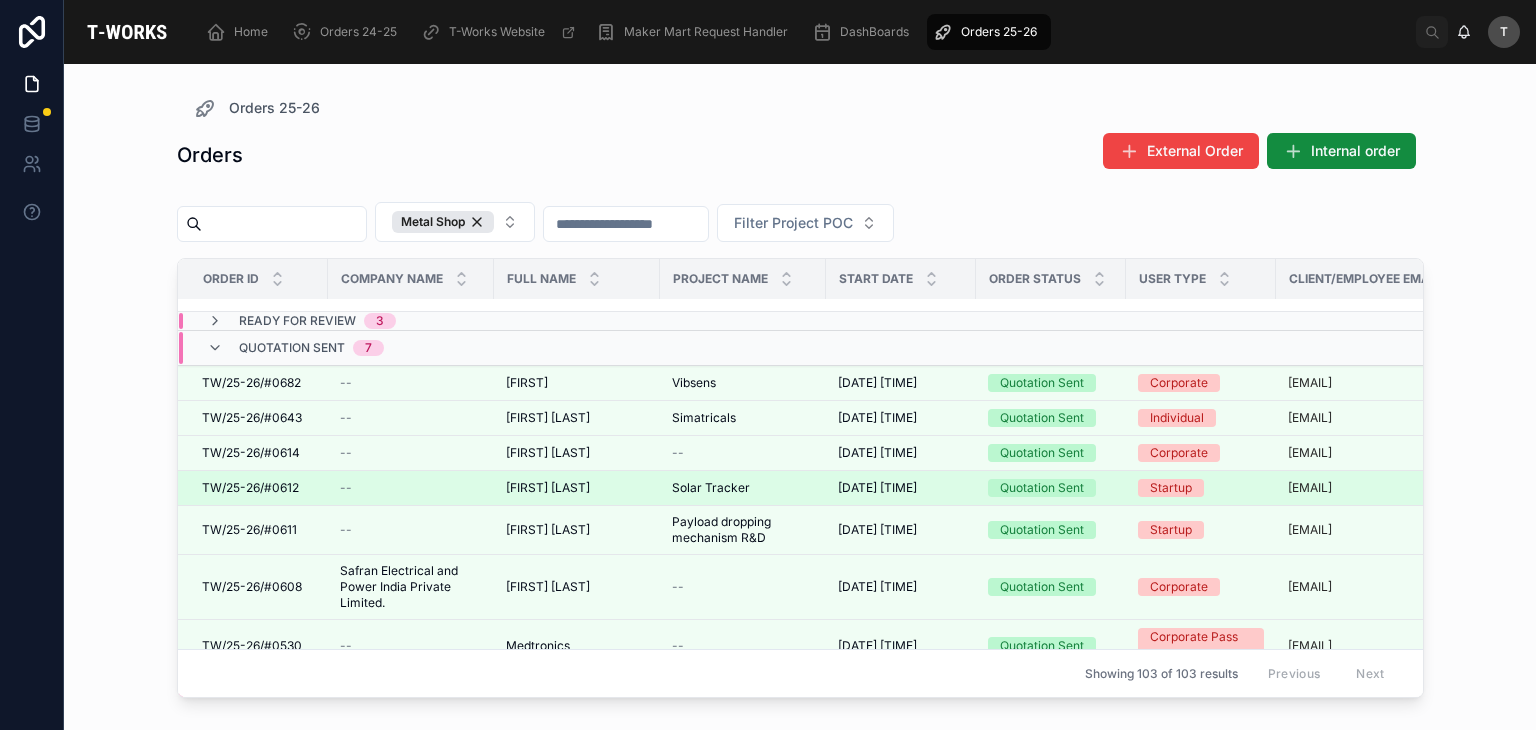 scroll, scrollTop: 0, scrollLeft: 0, axis: both 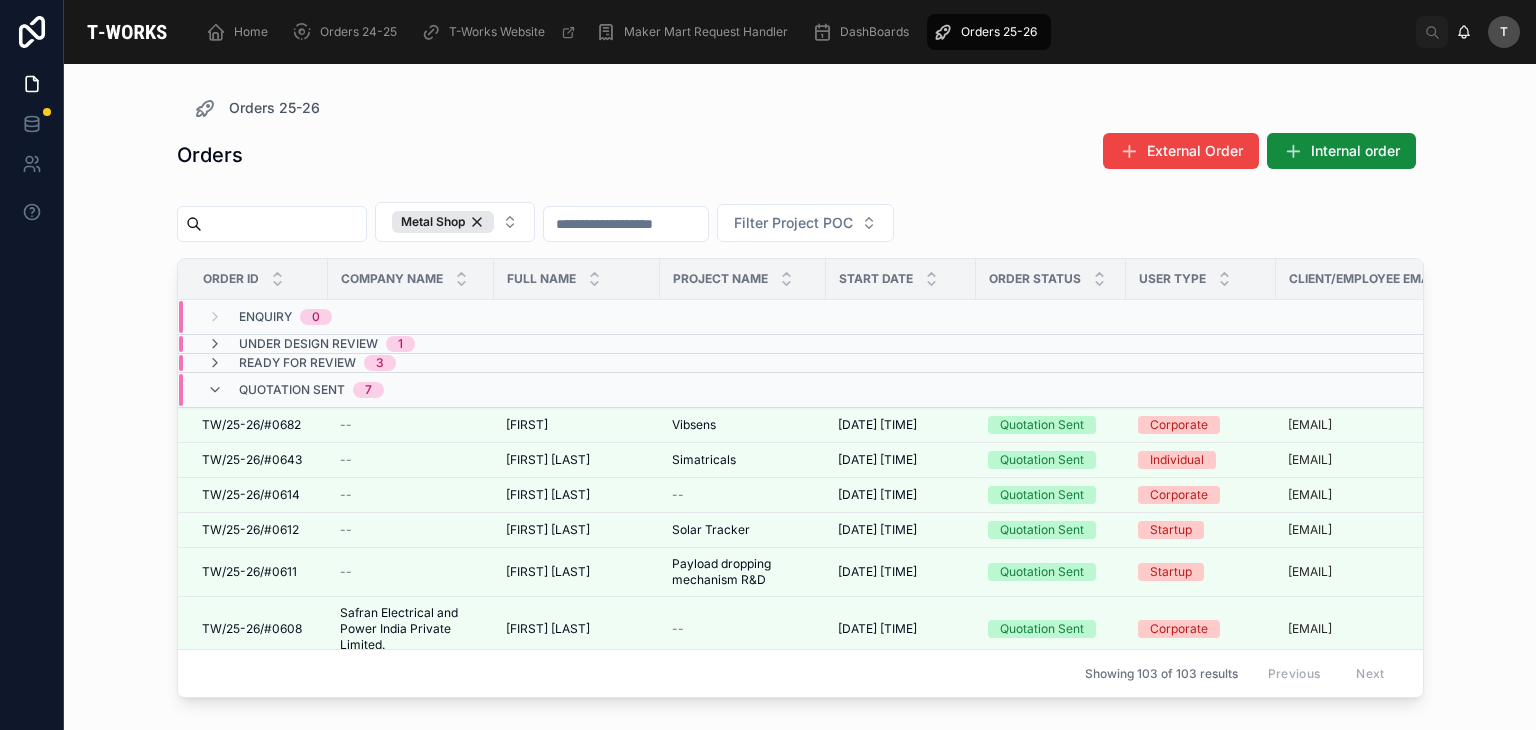 click on "Under Design Review 1" at bounding box center [311, 344] 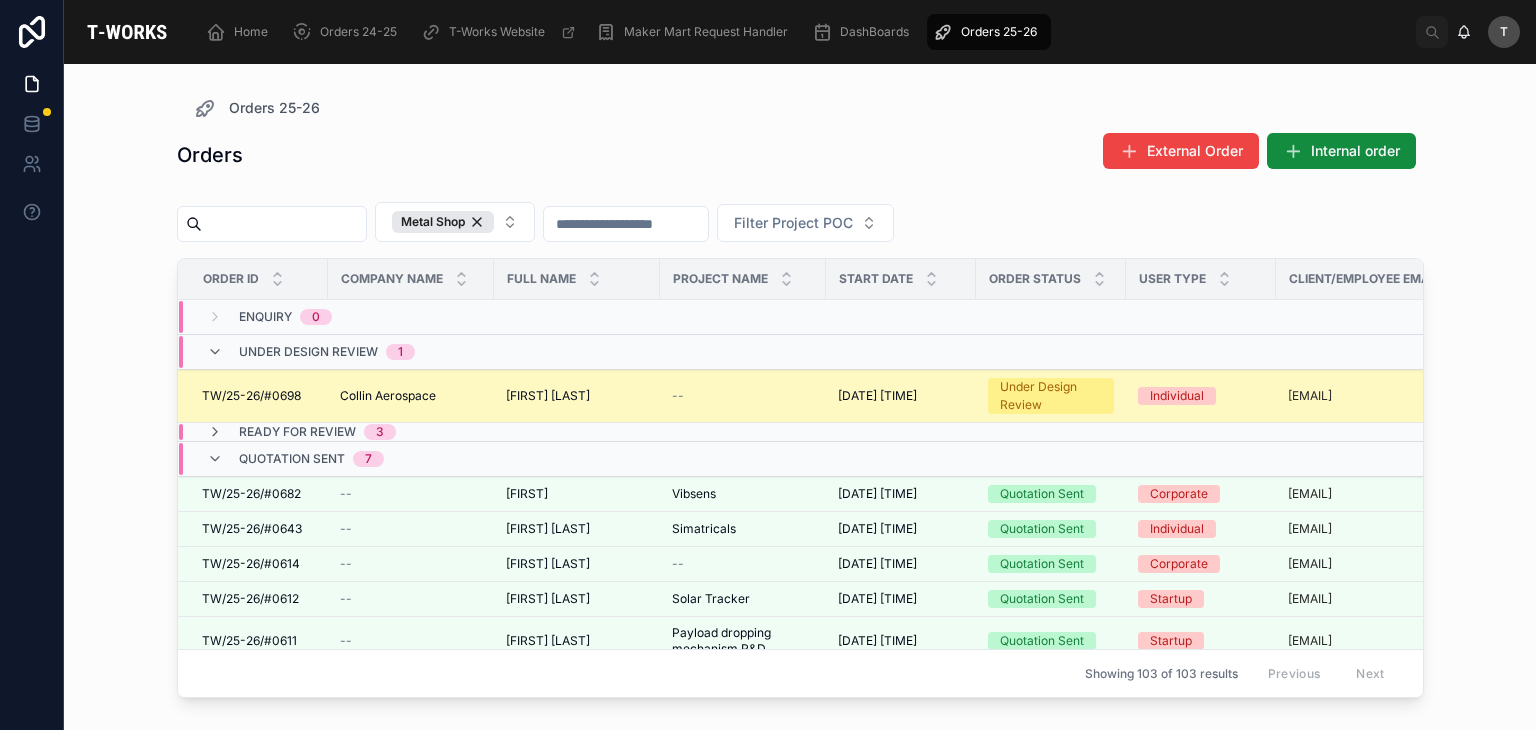 click on "Collin Aerospace Collin Aerospace" at bounding box center (411, 396) 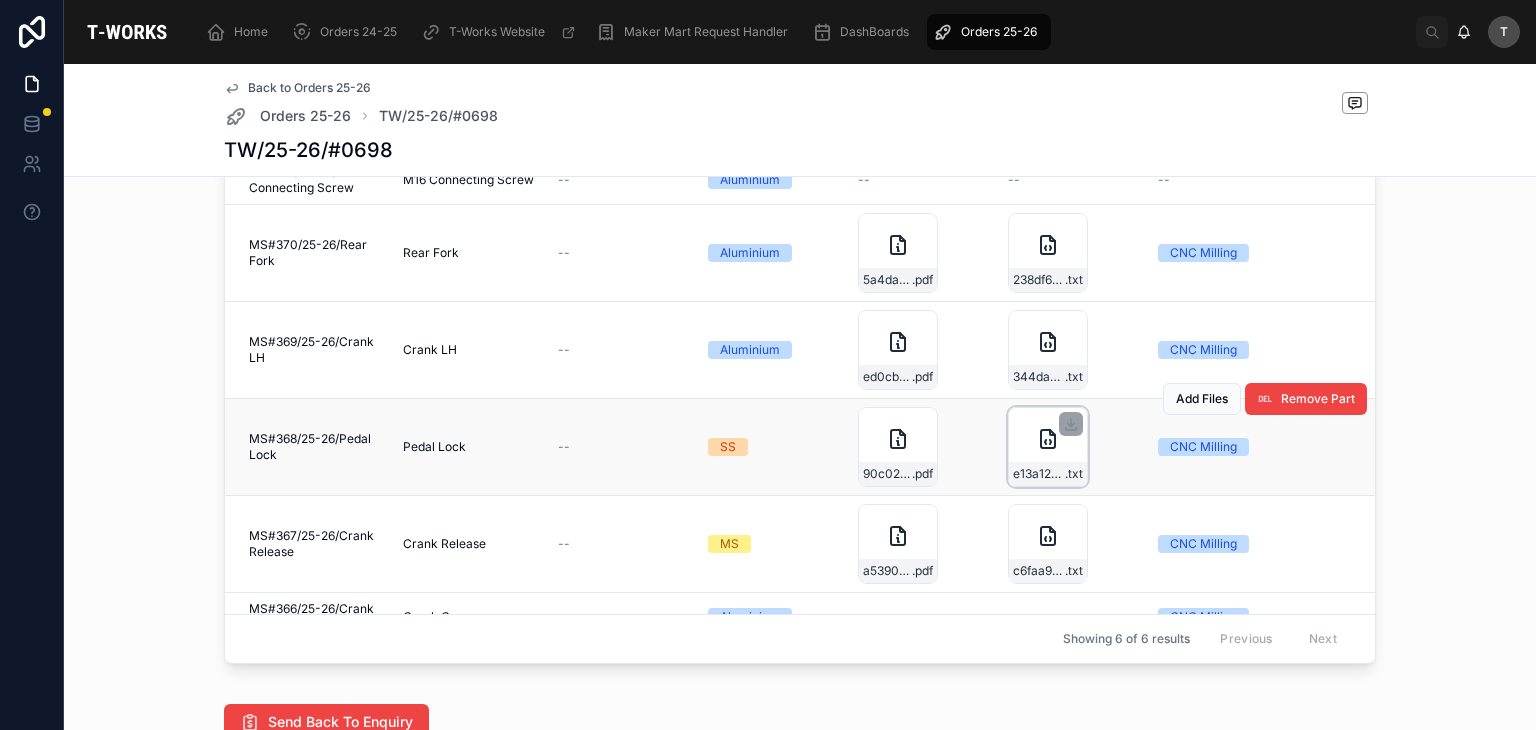scroll, scrollTop: 1148, scrollLeft: 0, axis: vertical 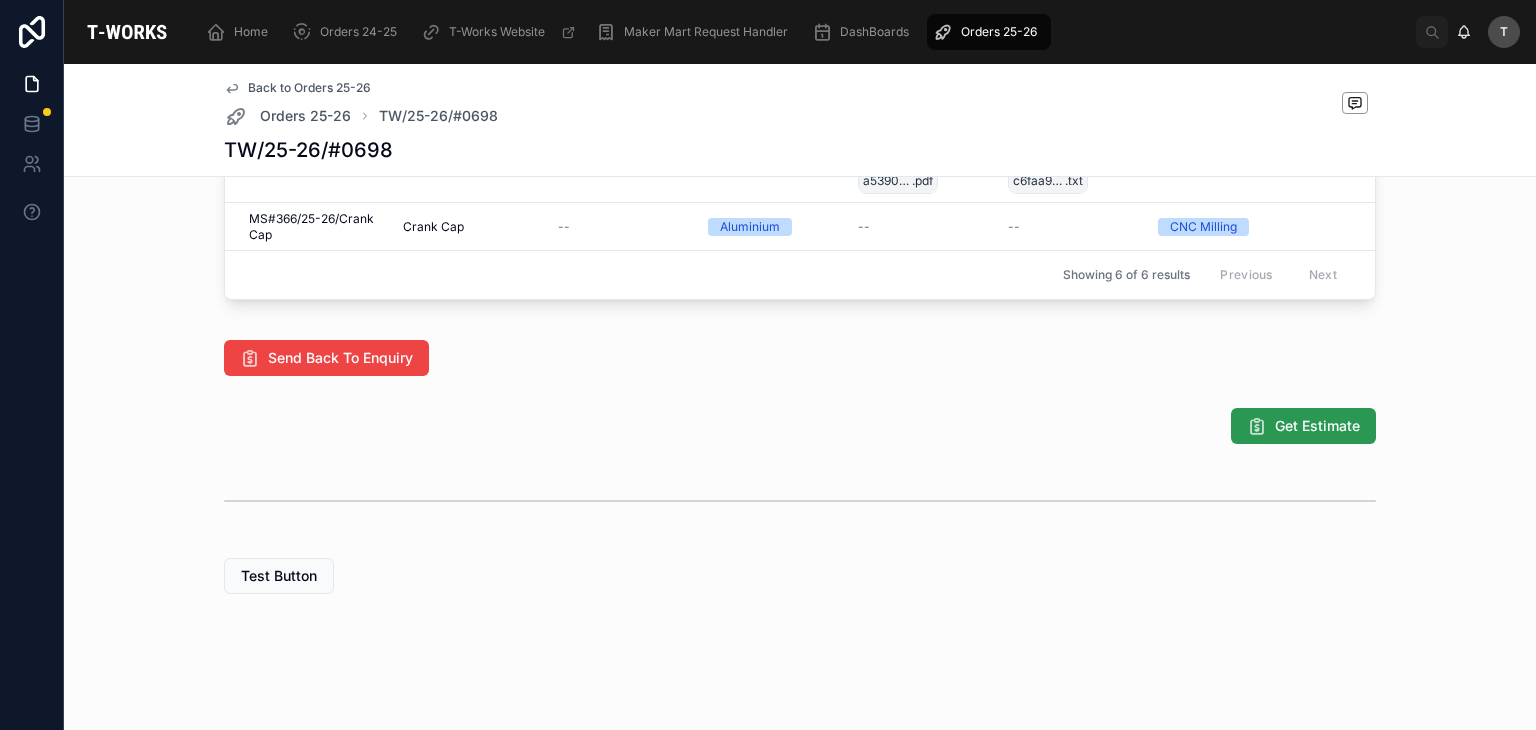 click on "Get Estimate" at bounding box center [1317, 426] 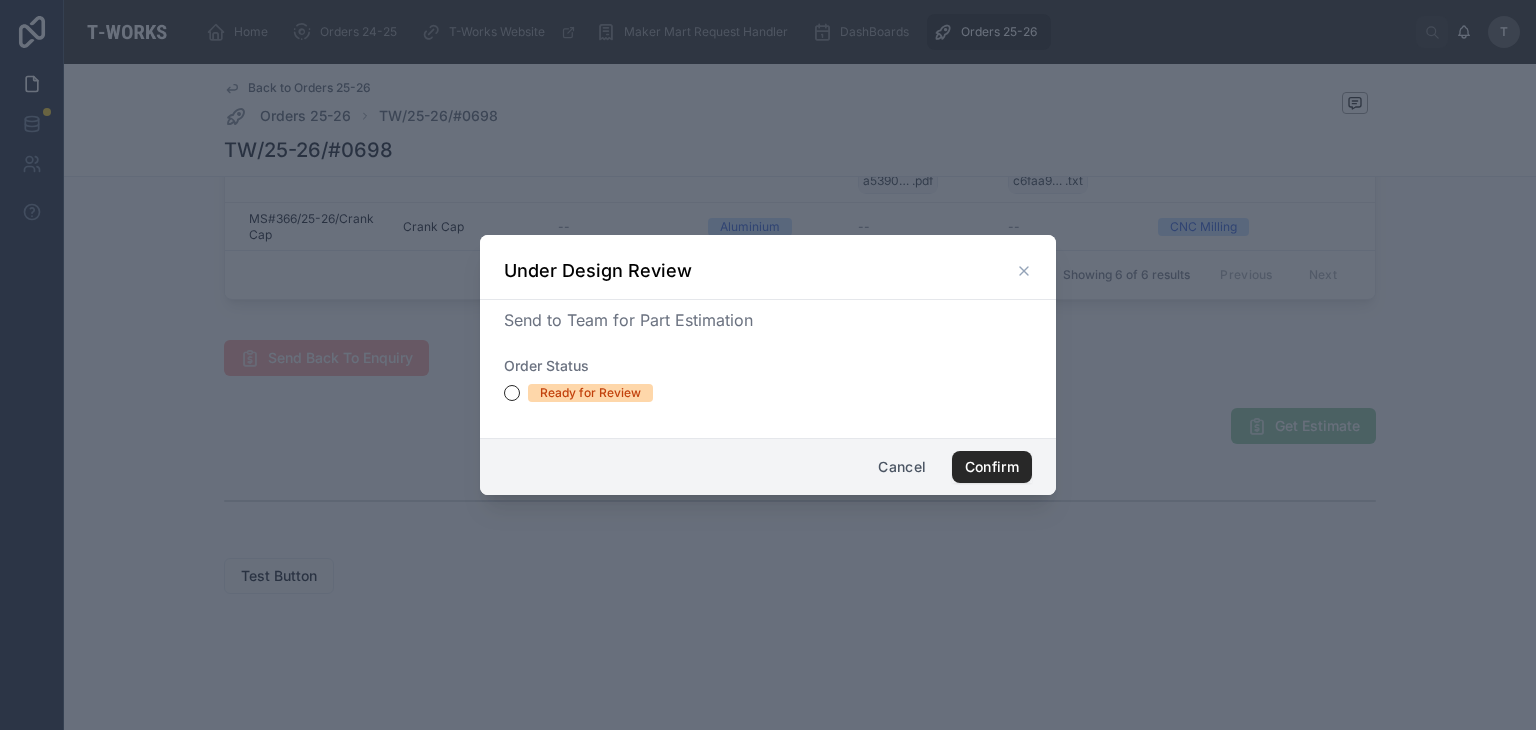 click on "Ready for Review" at bounding box center (590, 393) 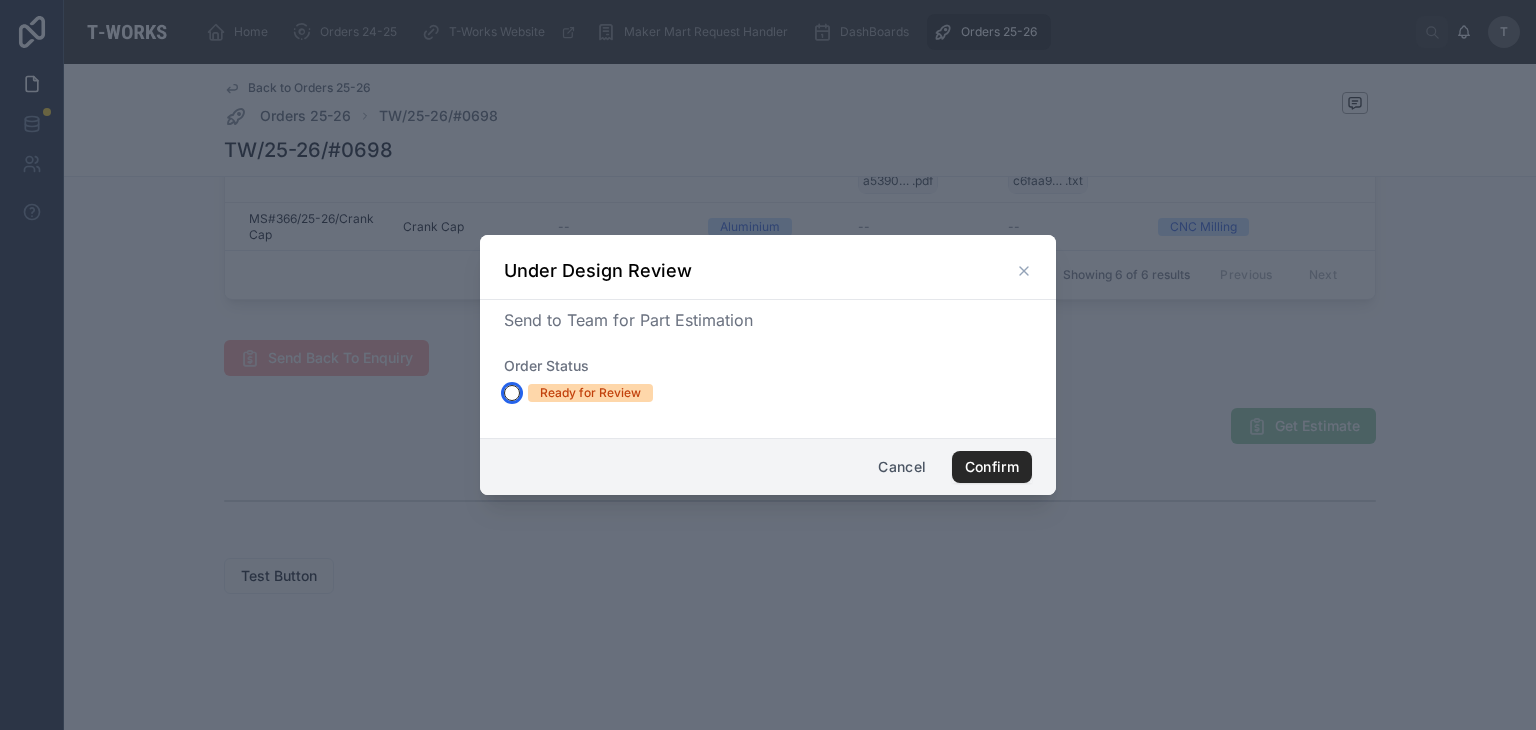 click on "Ready for Review" at bounding box center [512, 393] 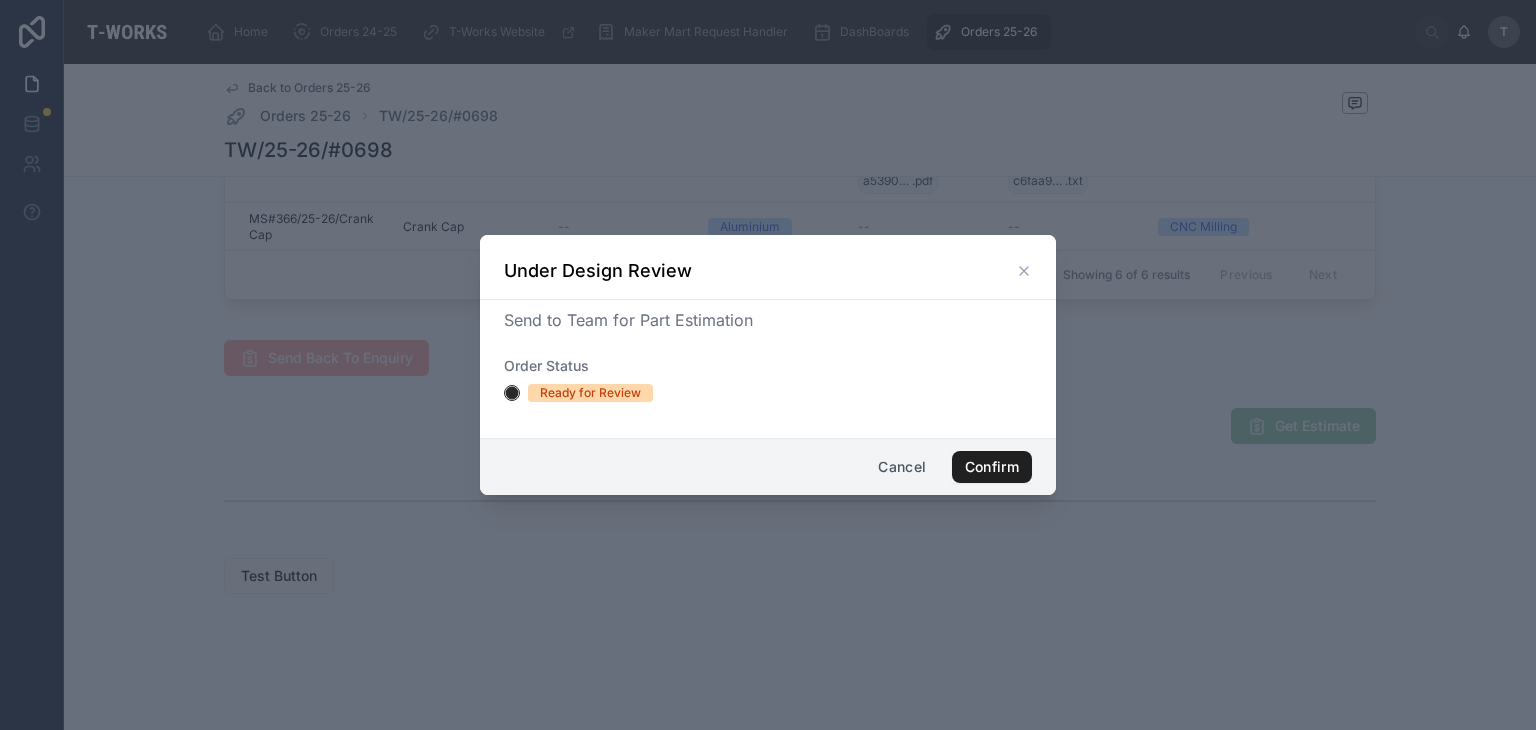 click on "Confirm" at bounding box center (992, 467) 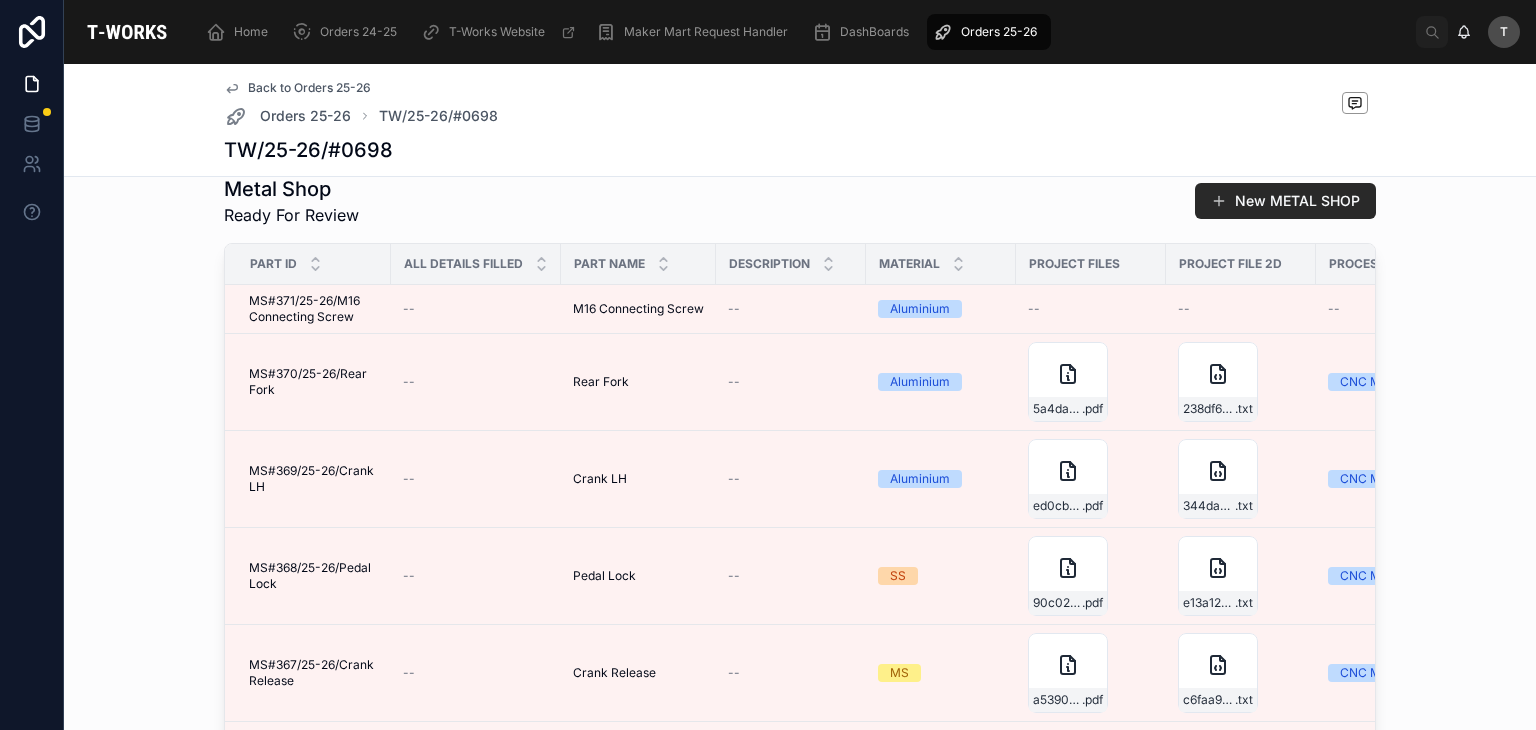 scroll, scrollTop: 966, scrollLeft: 0, axis: vertical 